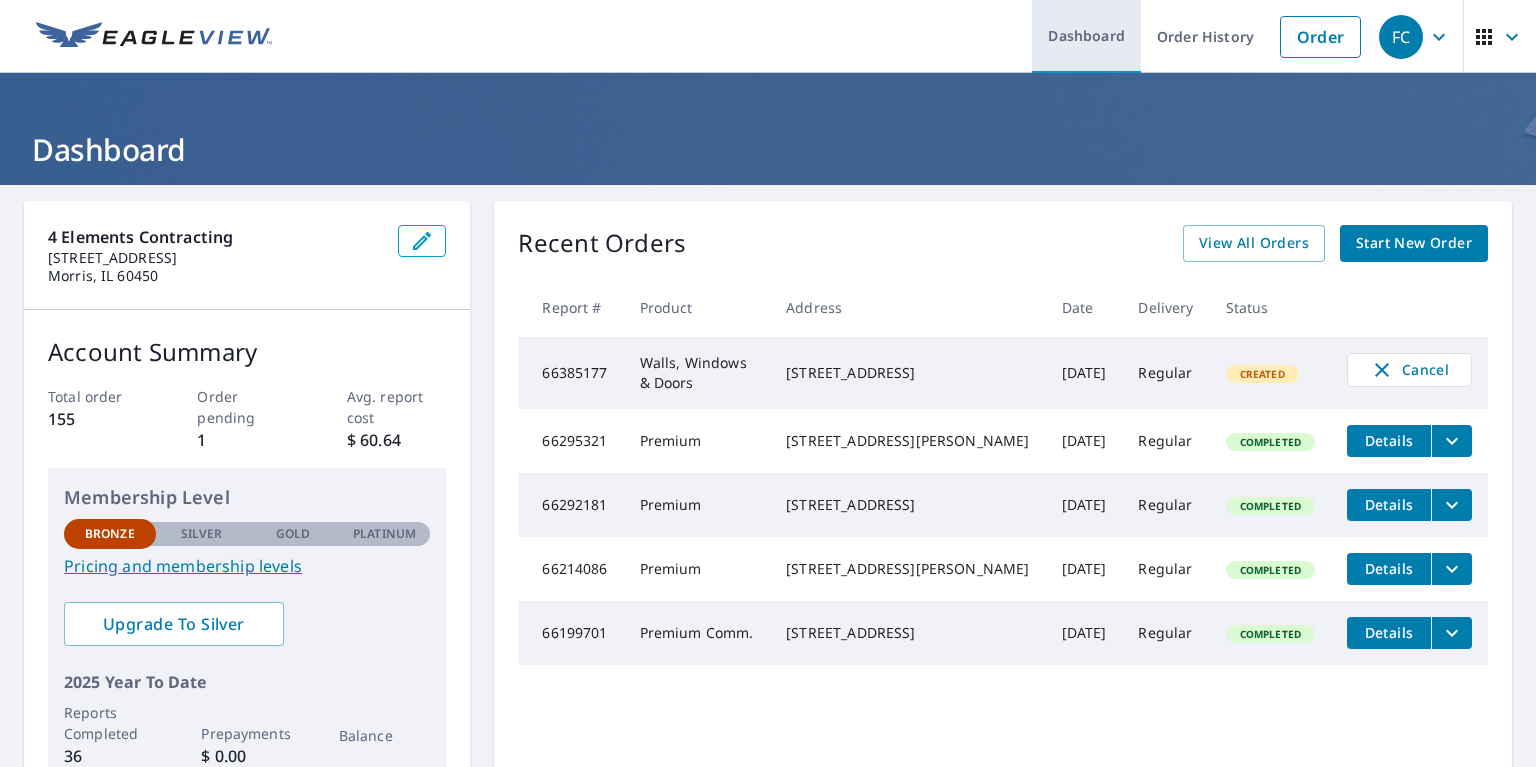 scroll, scrollTop: 0, scrollLeft: 0, axis: both 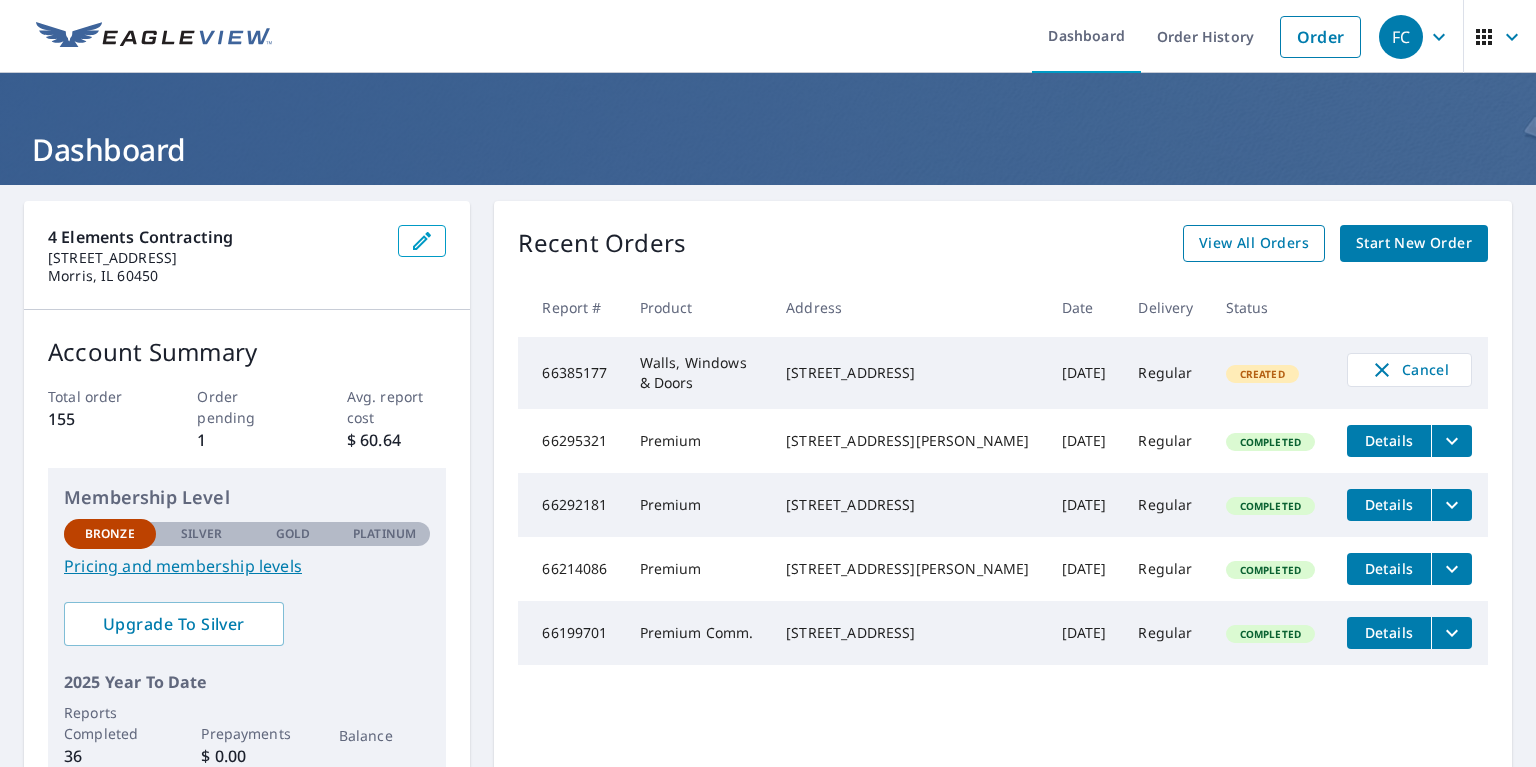 click on "View All Orders" at bounding box center (1254, 243) 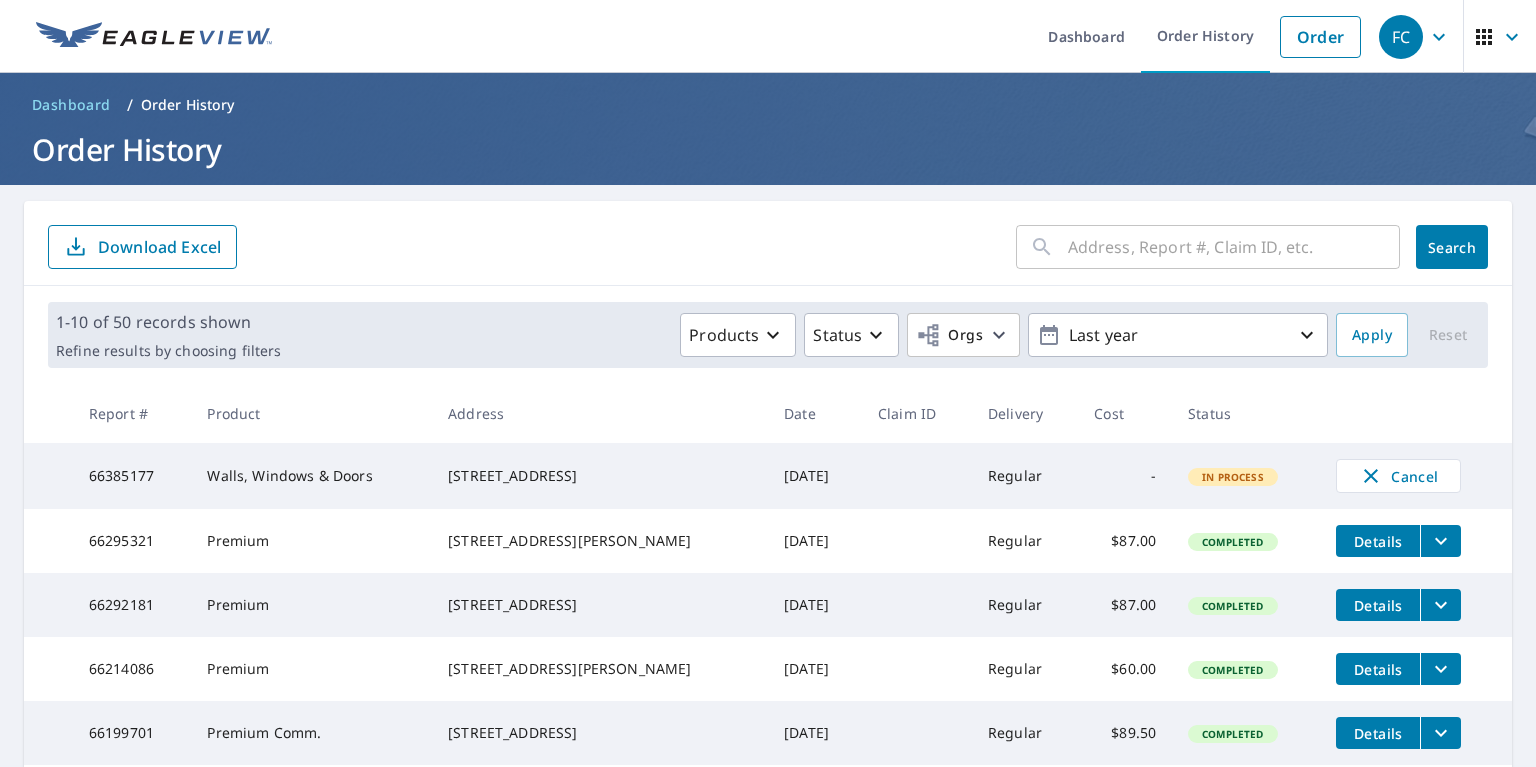 click at bounding box center [1234, 247] 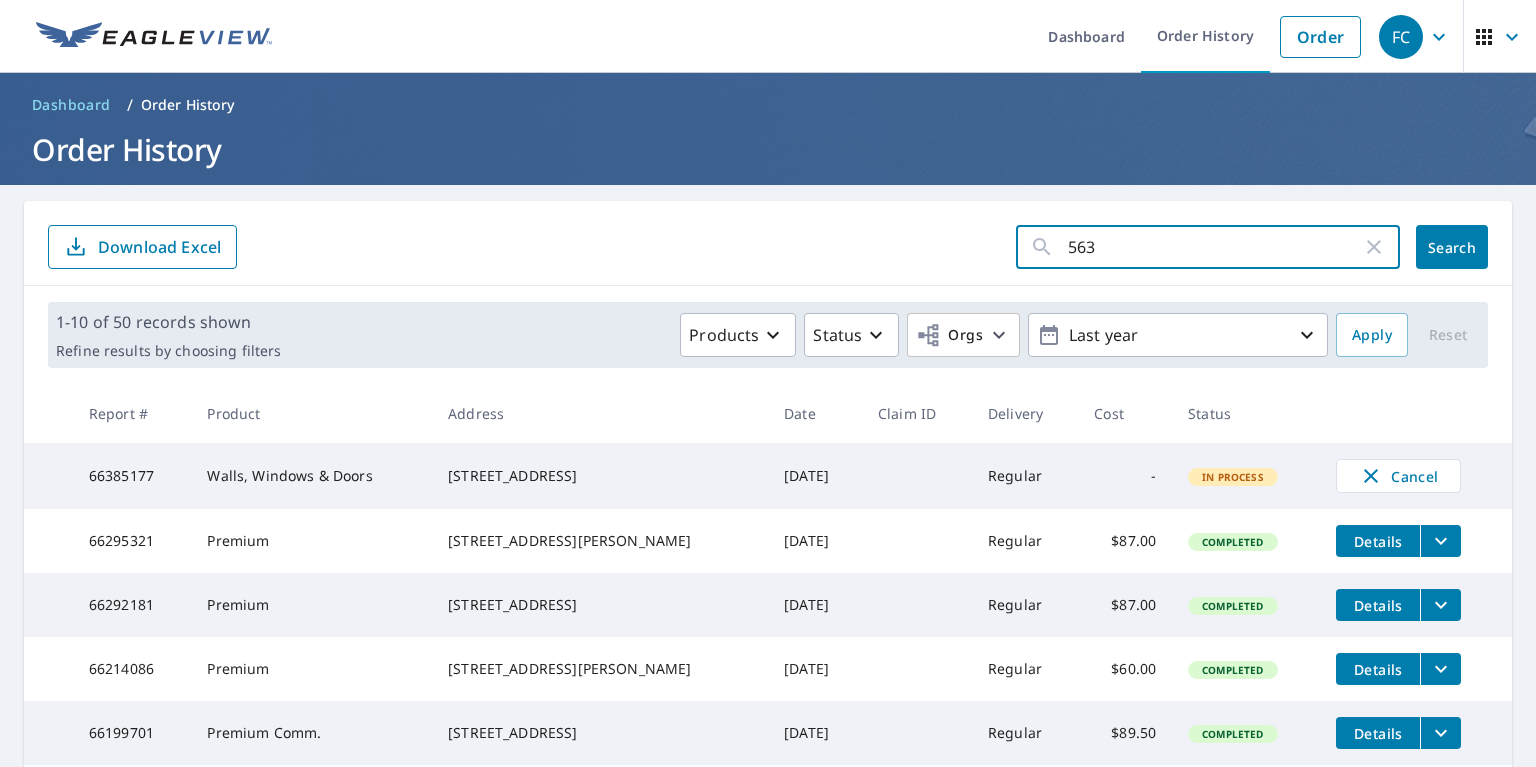 type on "5635" 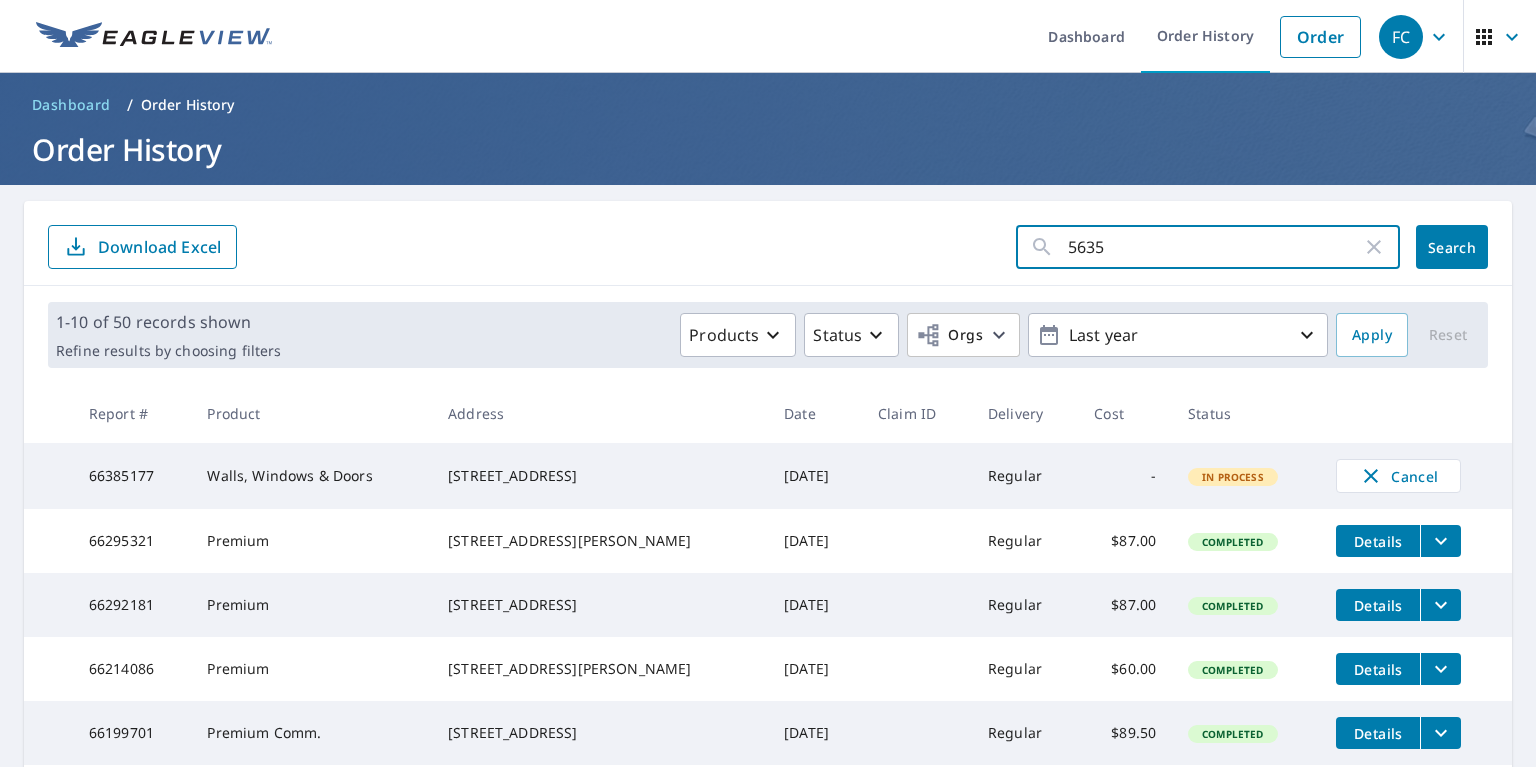click on "Search" 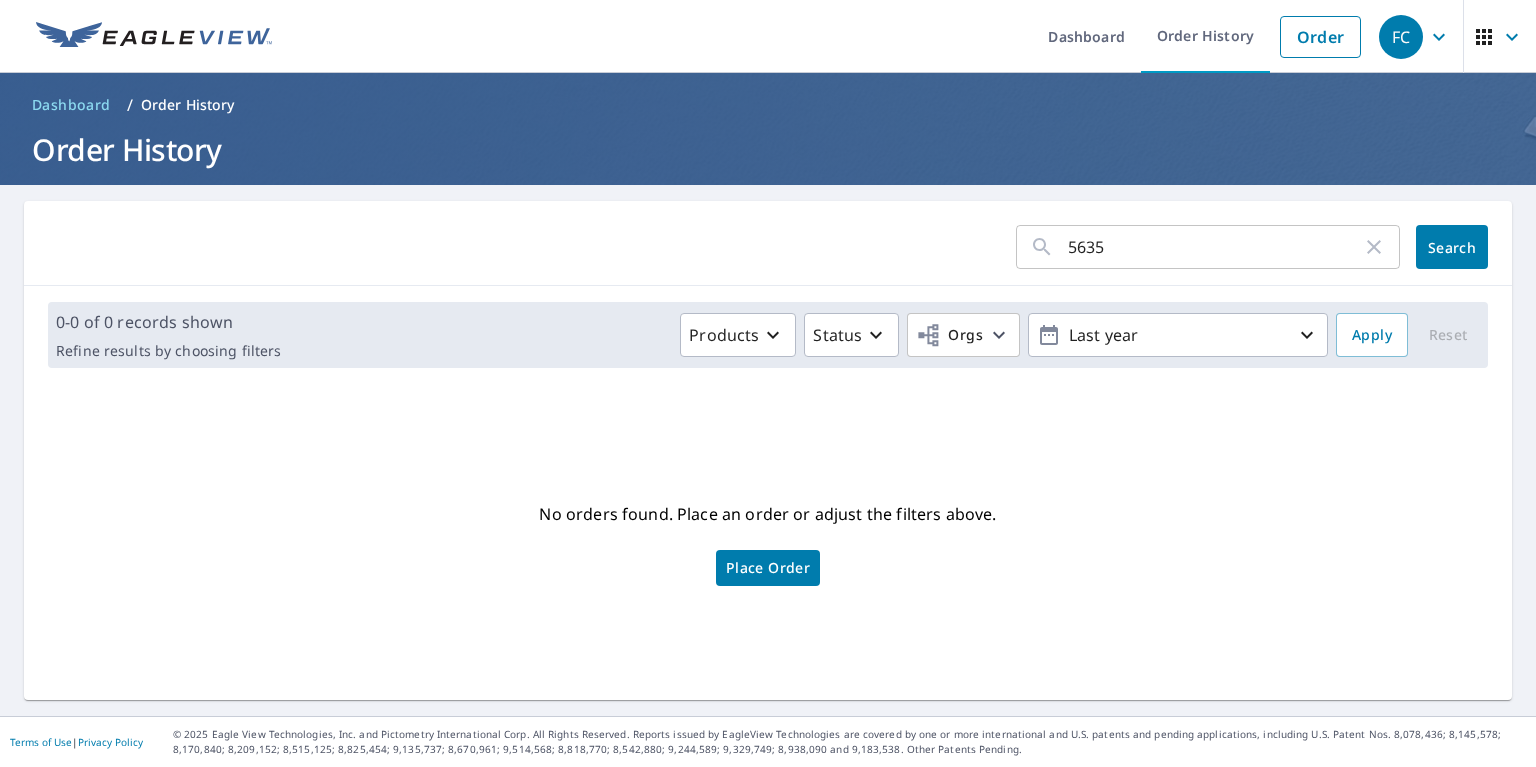 click on "5635" at bounding box center (1215, 247) 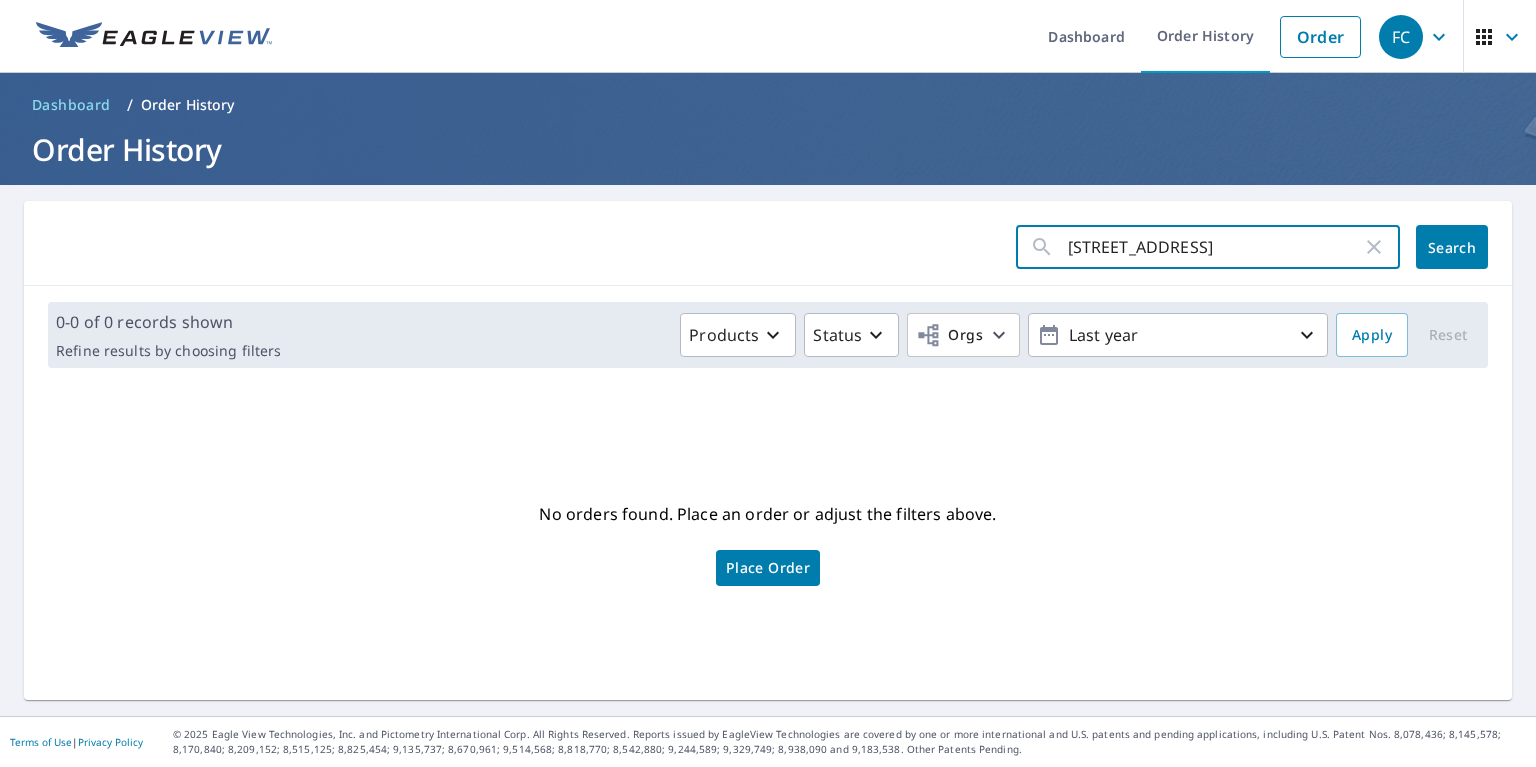 type on "[STREET_ADDRESS]" 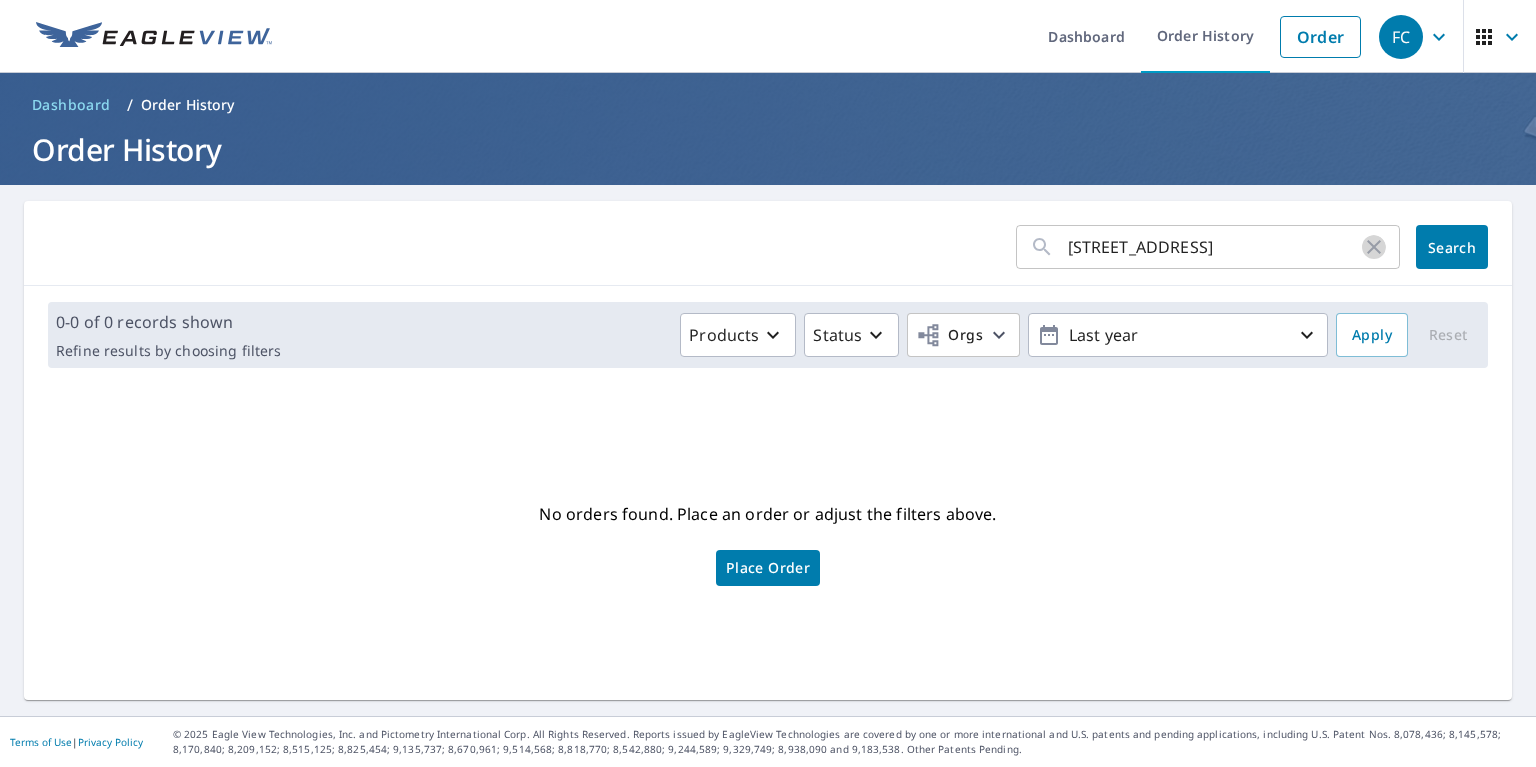drag, startPoint x: 1357, startPoint y: 251, endPoint x: 1348, endPoint y: 177, distance: 74.54529 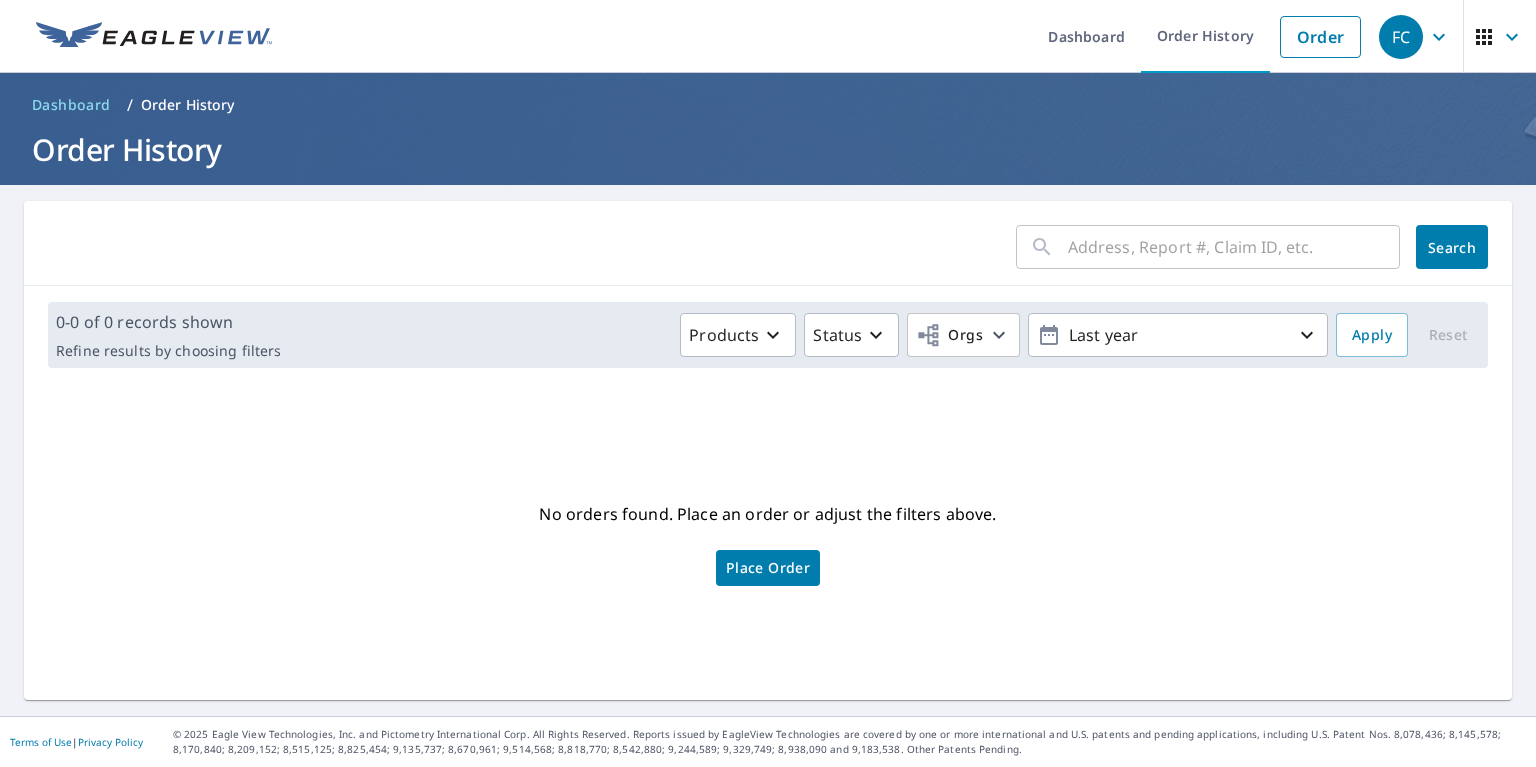 click at bounding box center (1234, 247) 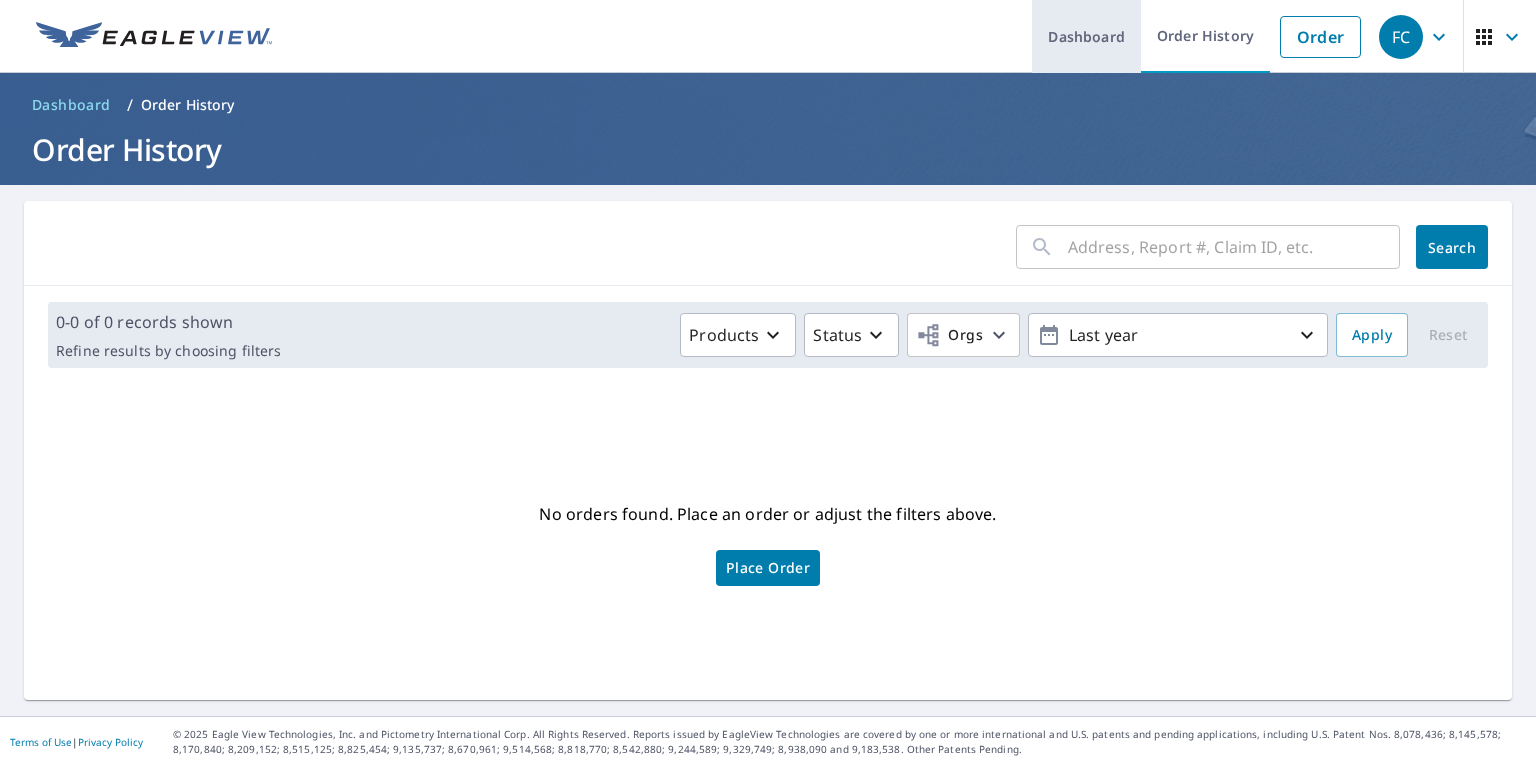 click on "Dashboard" at bounding box center [1086, 36] 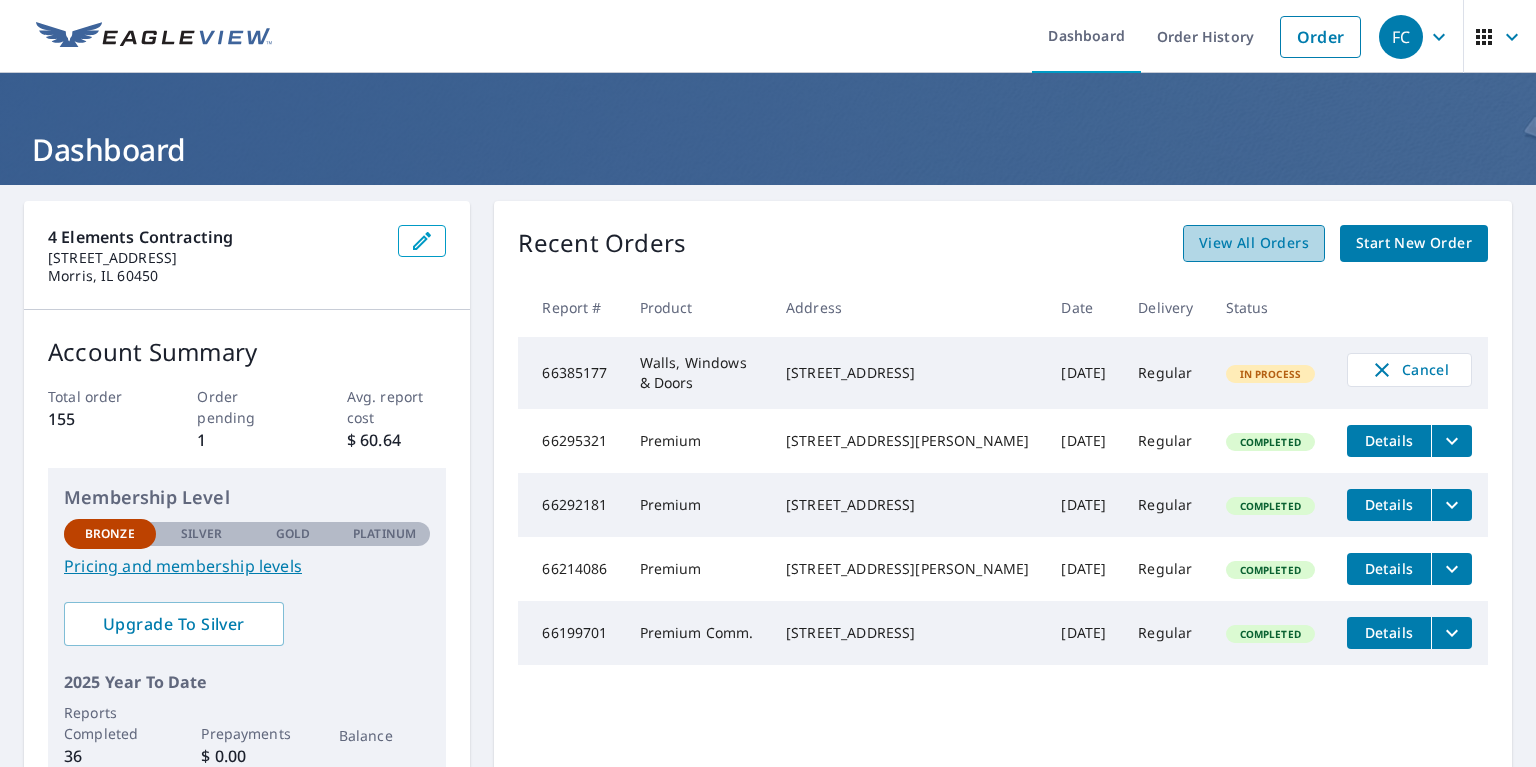 click on "View All Orders" at bounding box center (1254, 243) 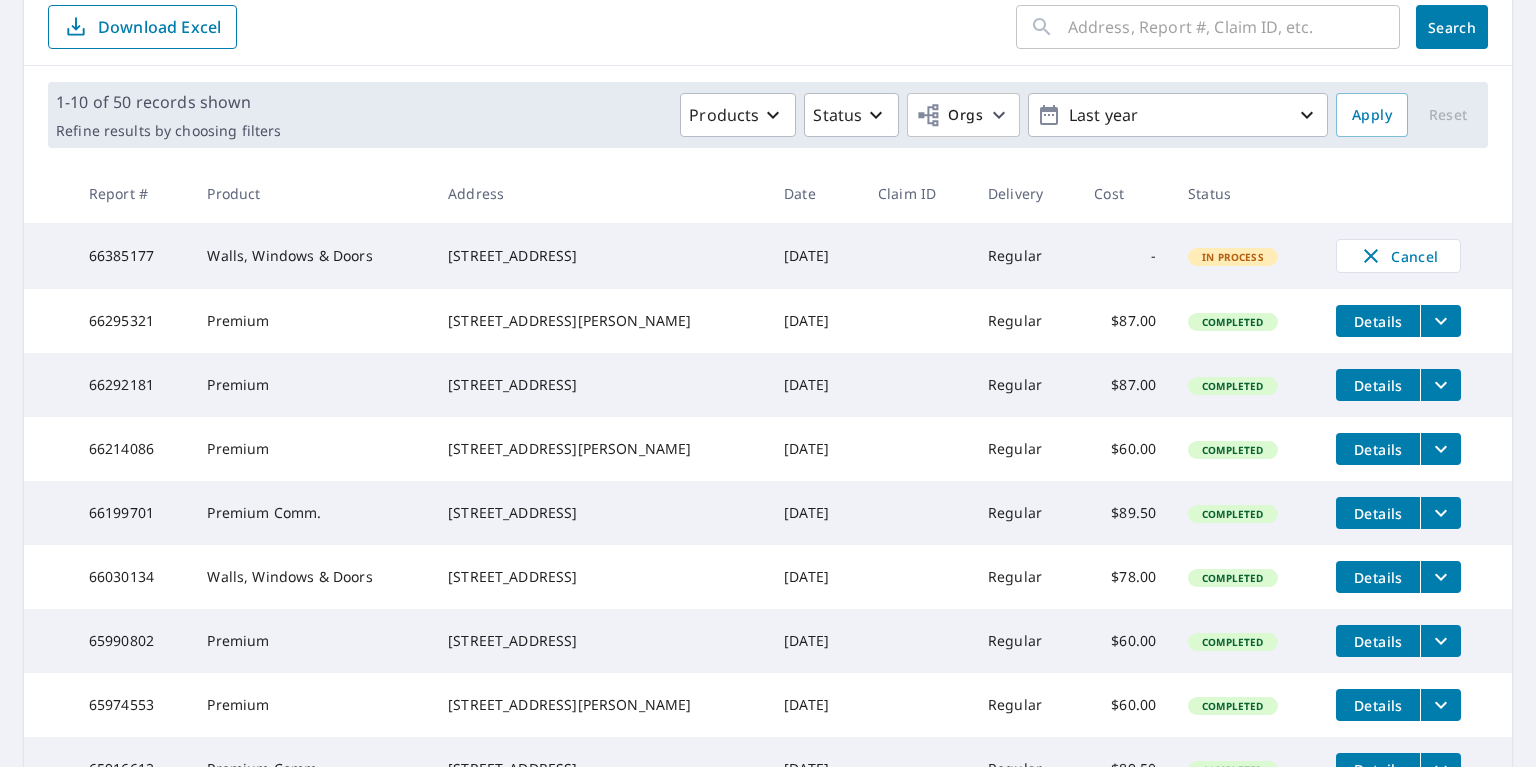 scroll, scrollTop: 100, scrollLeft: 0, axis: vertical 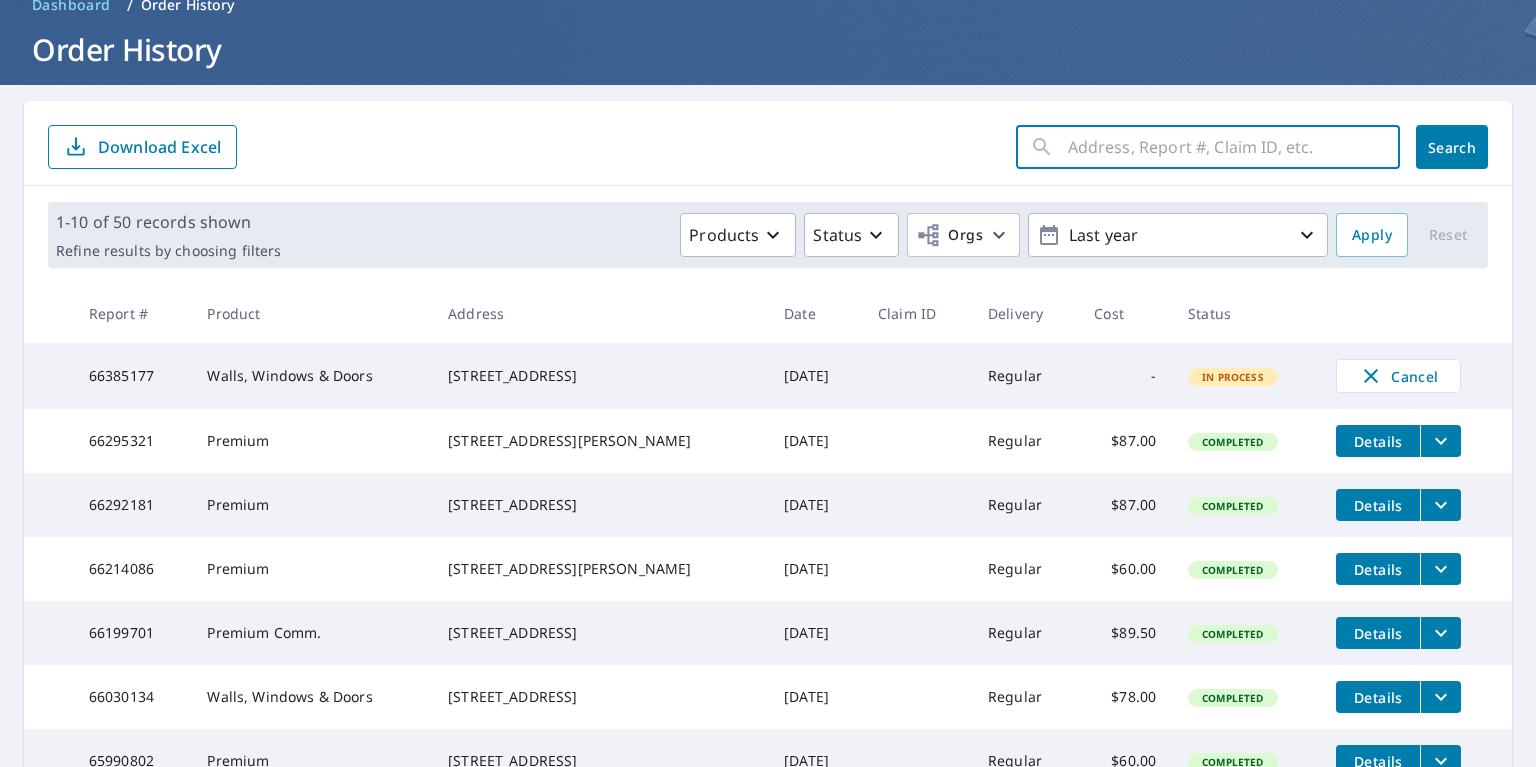 click at bounding box center [1234, 147] 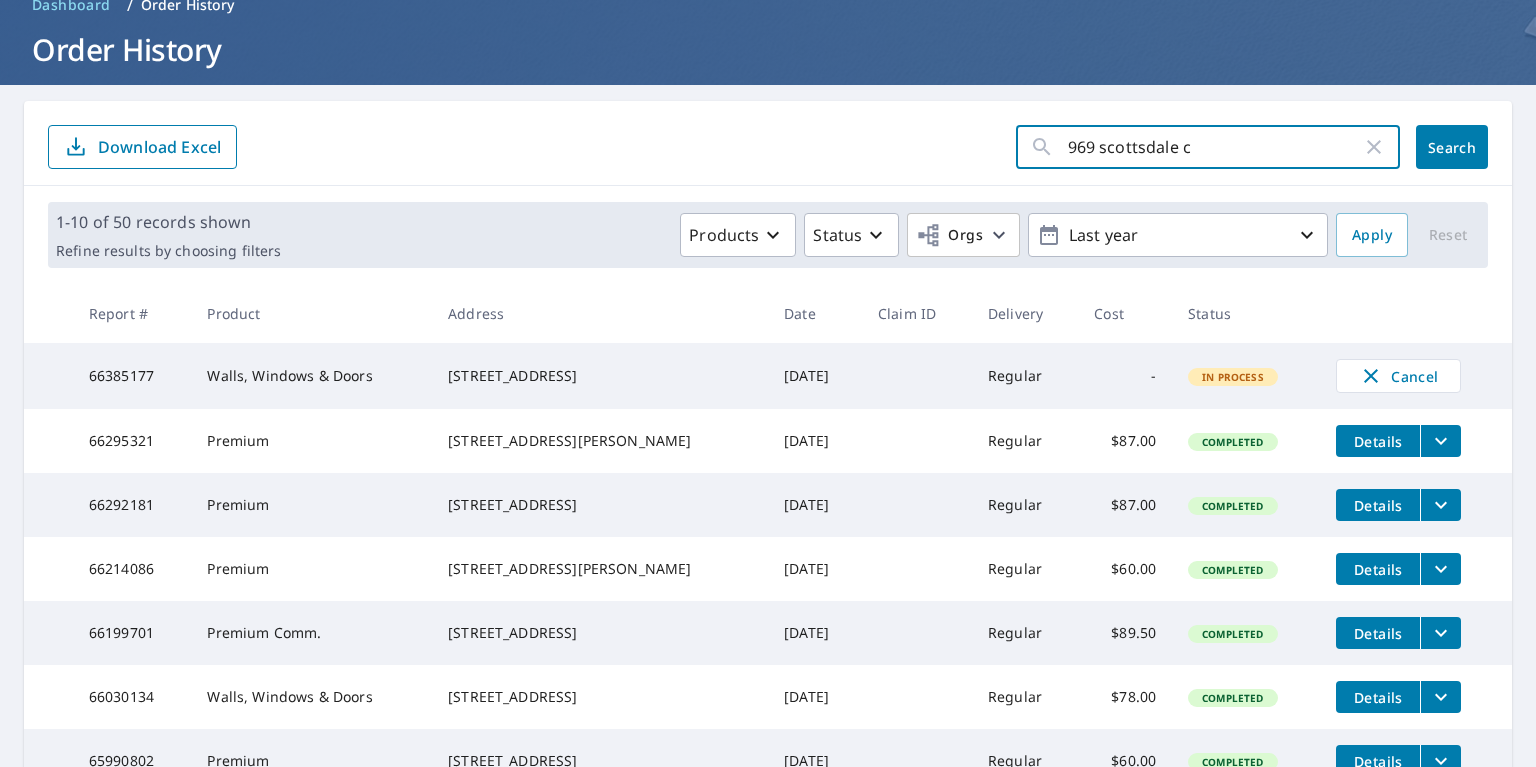 type on "969 scottsdale ct" 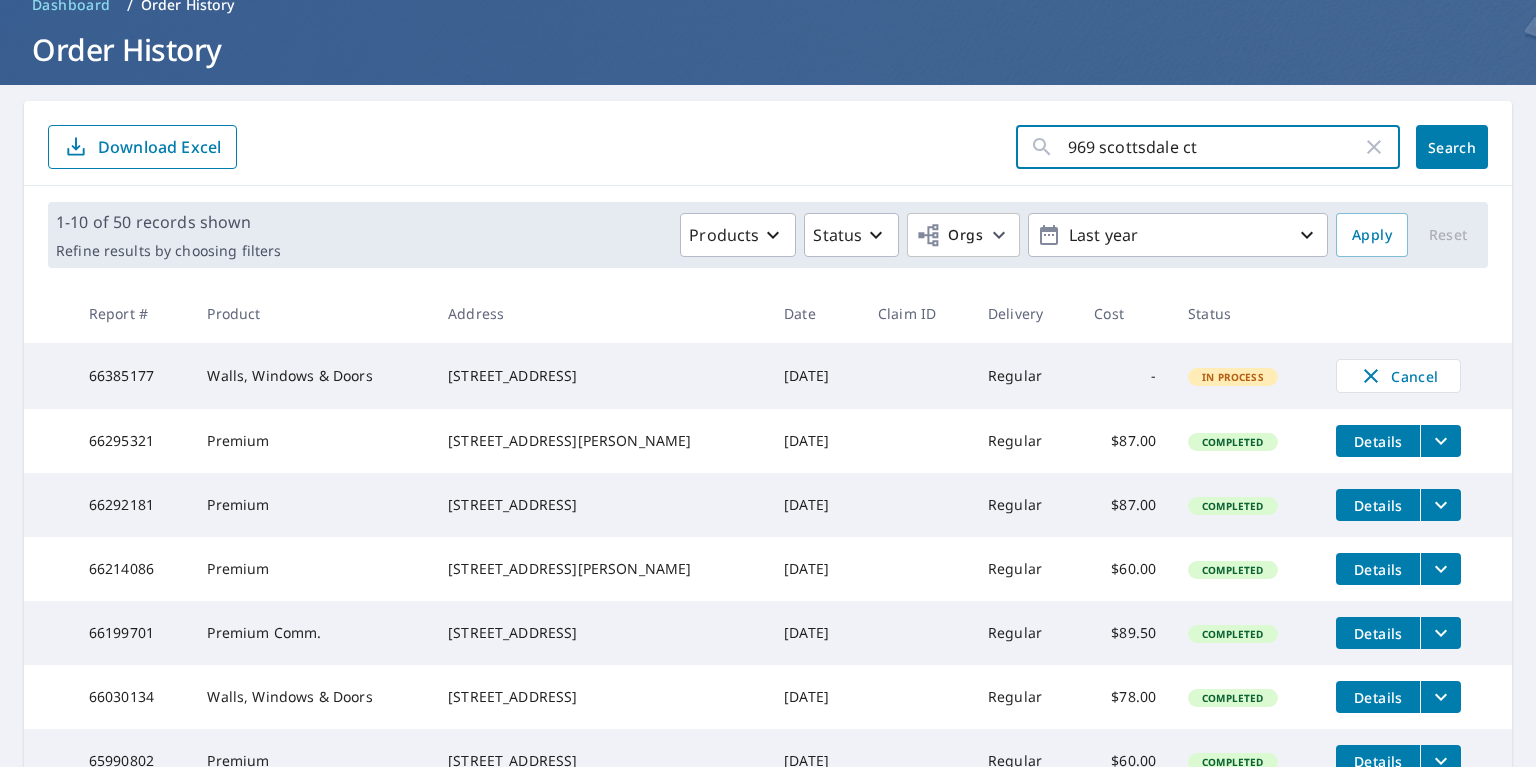 click on "Search" 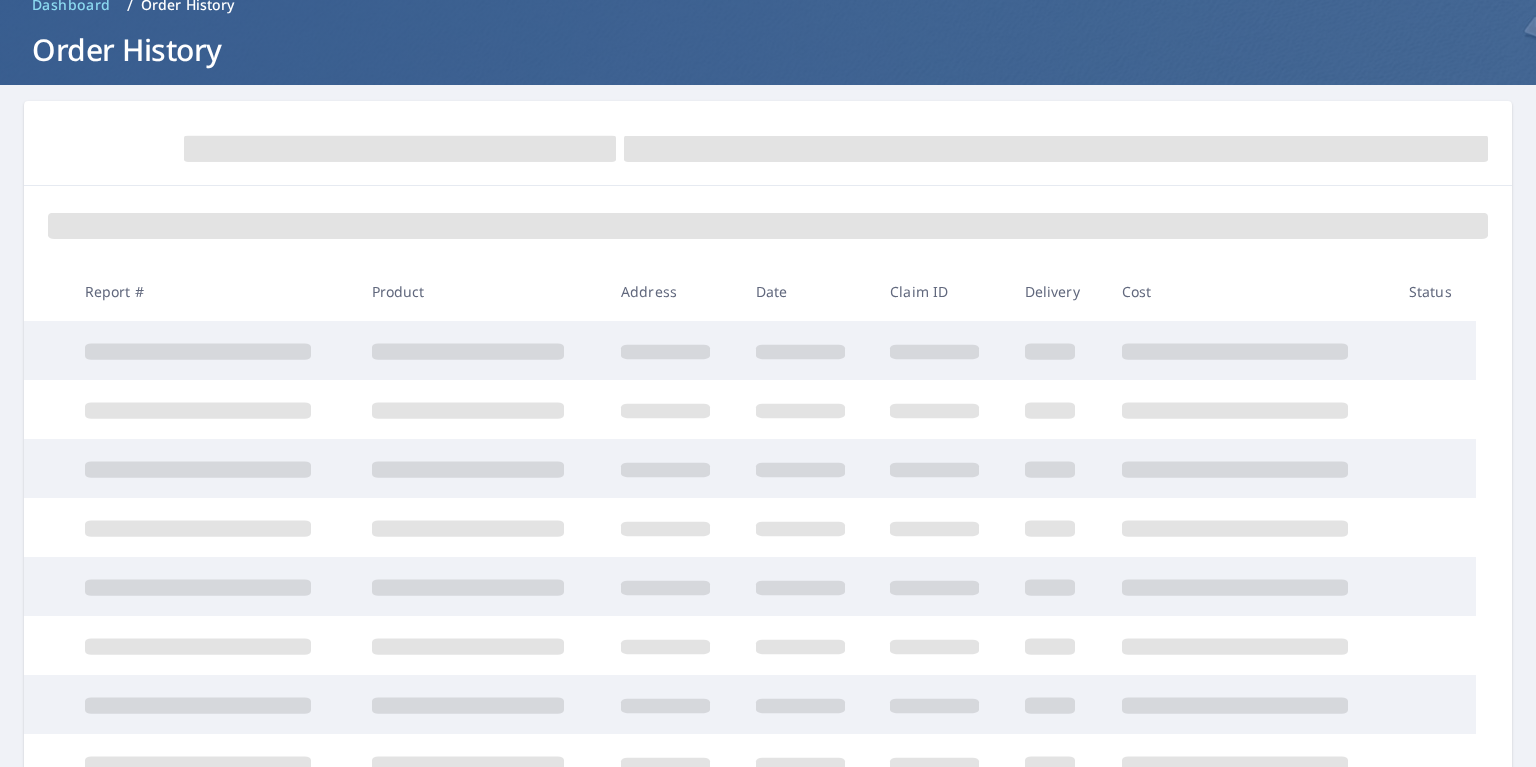 scroll, scrollTop: 0, scrollLeft: 0, axis: both 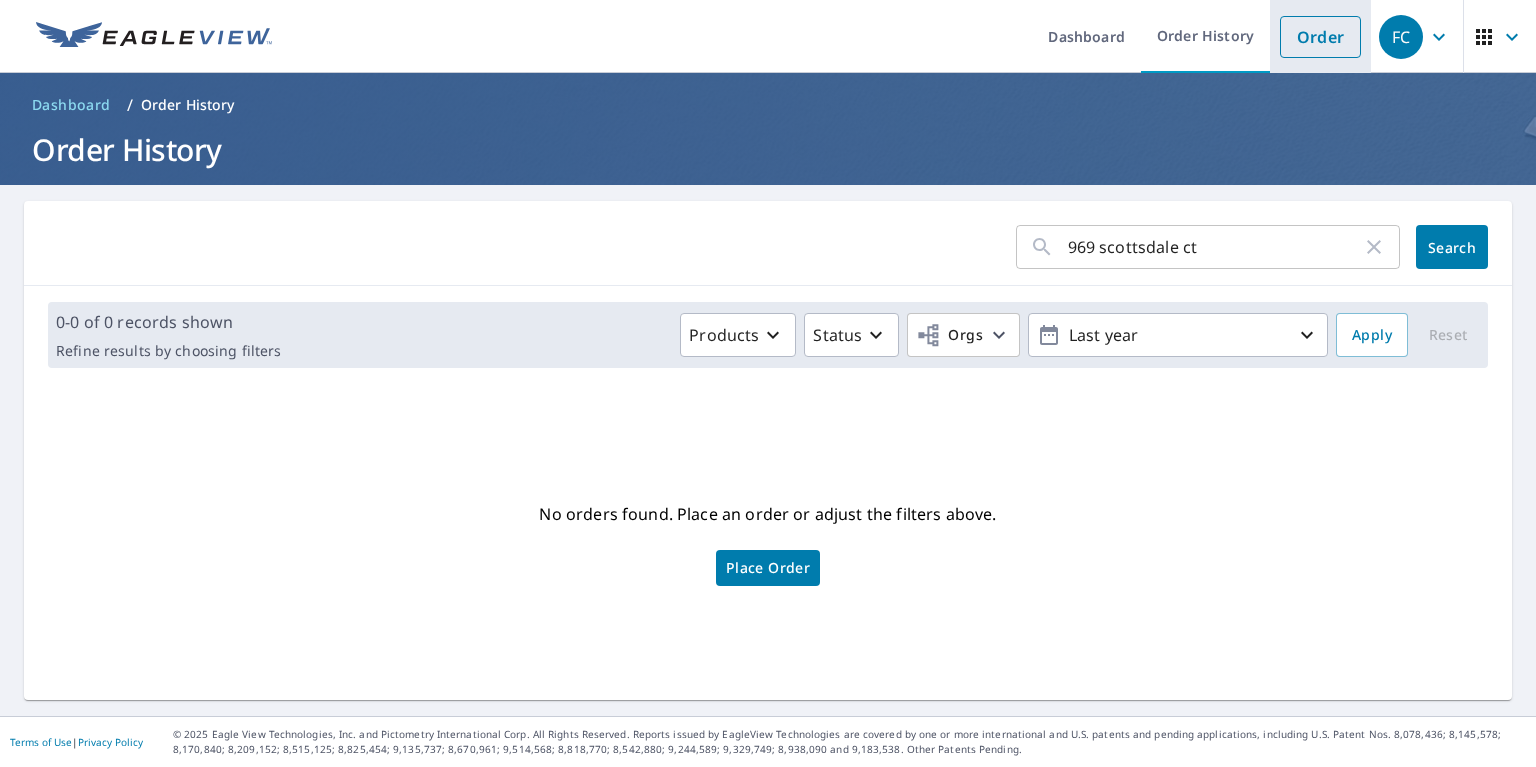 click on "Order" at bounding box center [1320, 37] 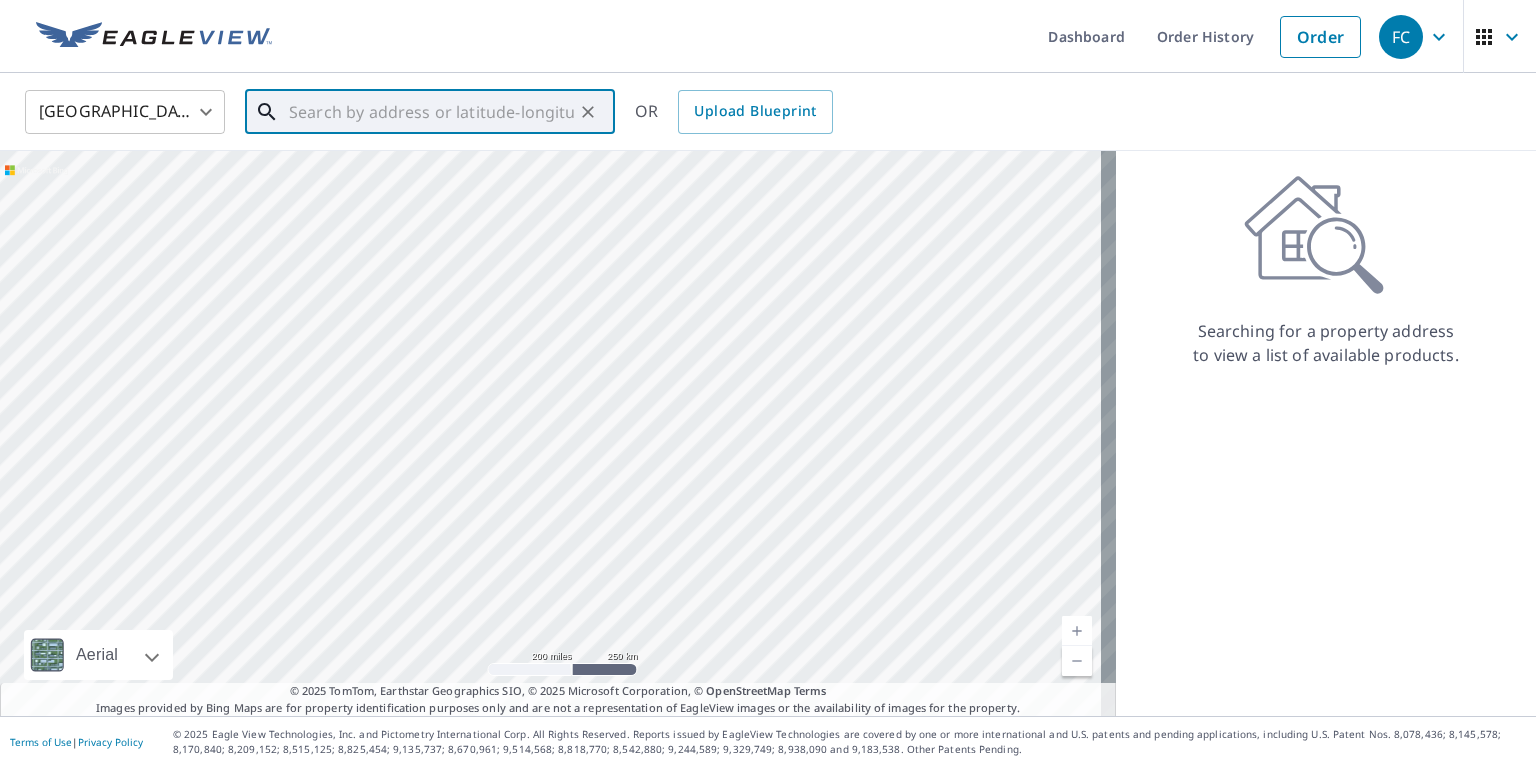 click at bounding box center [431, 112] 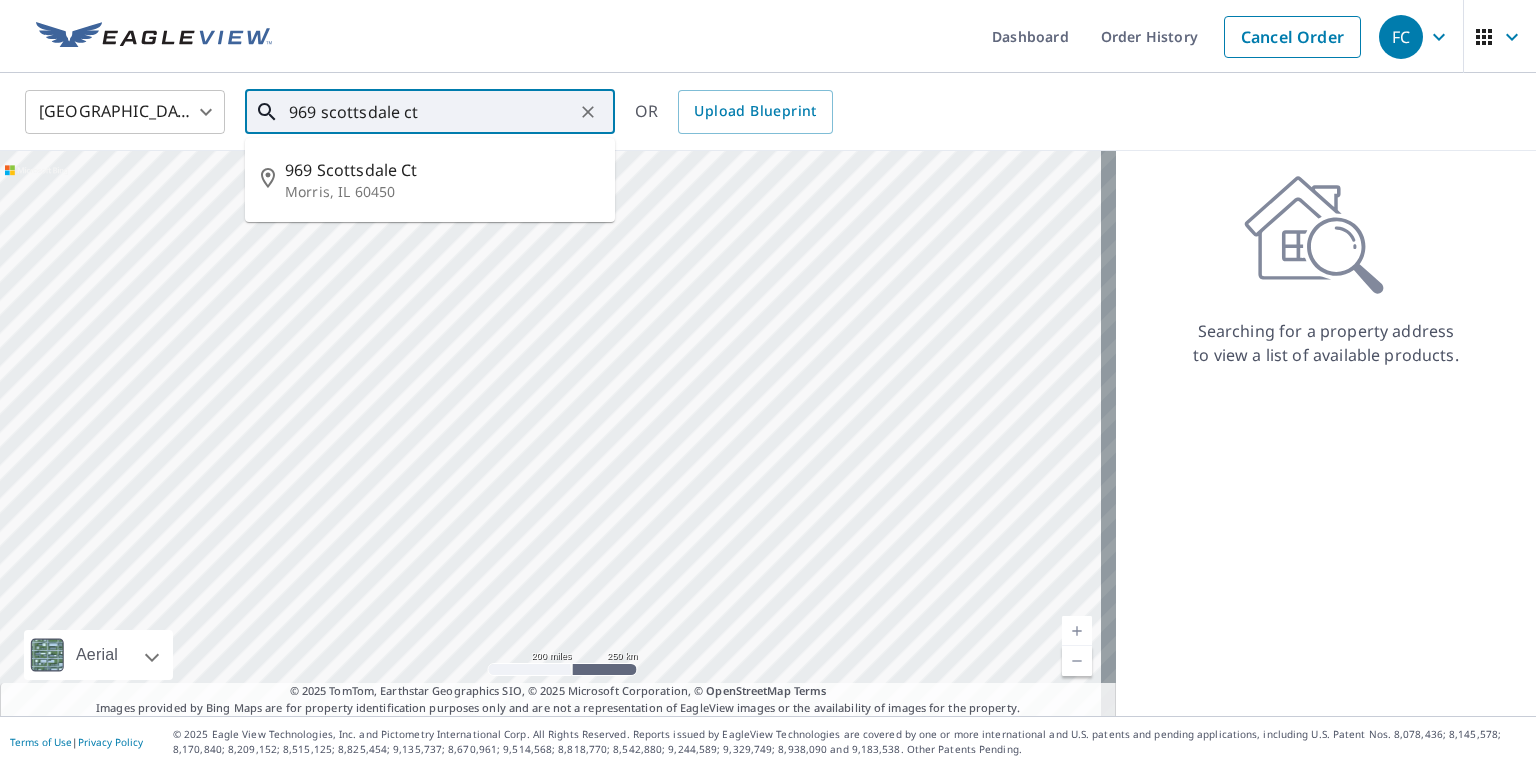 type on "969 scottsdale ct" 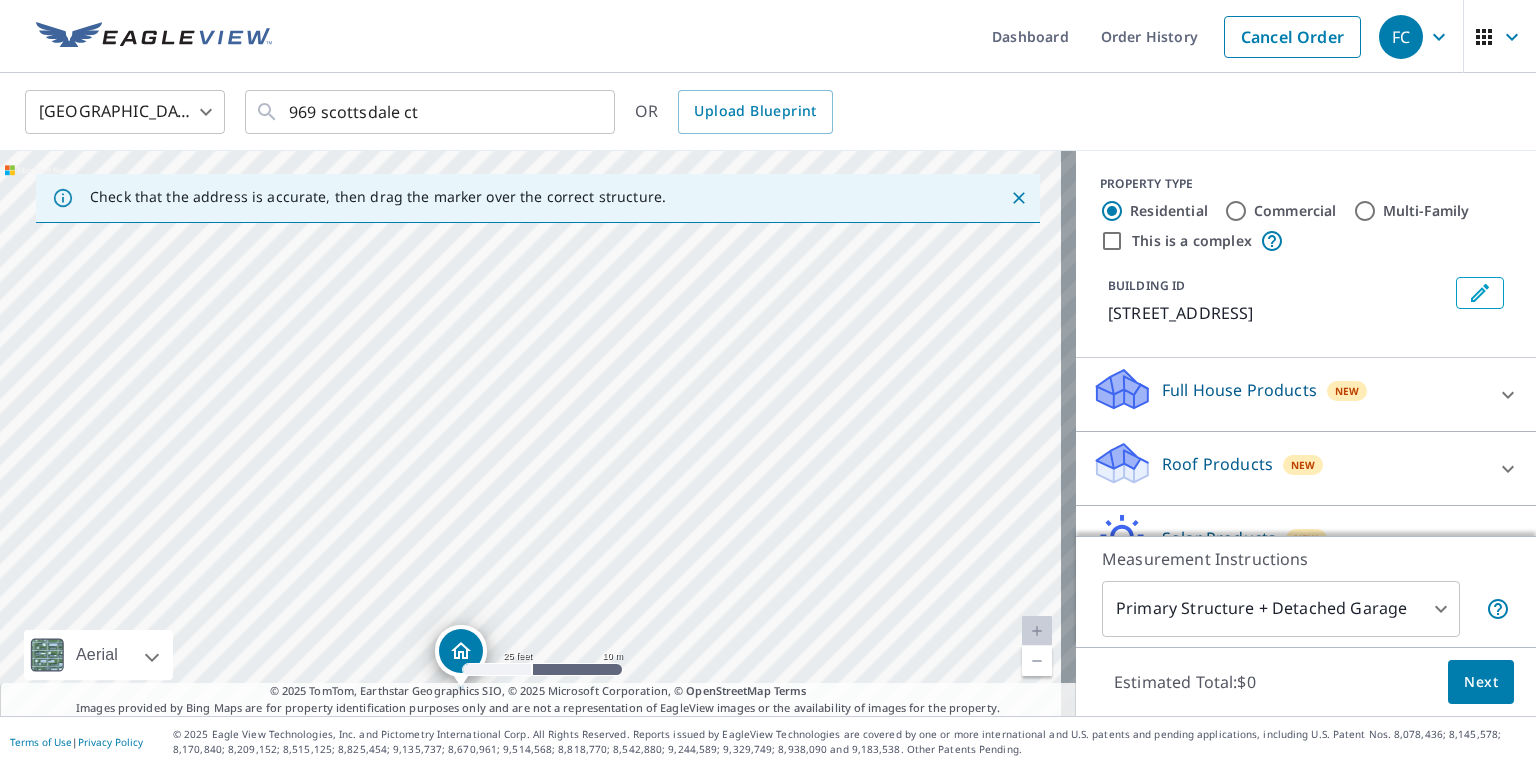 drag, startPoint x: 528, startPoint y: 475, endPoint x: 656, endPoint y: -78, distance: 567.6205 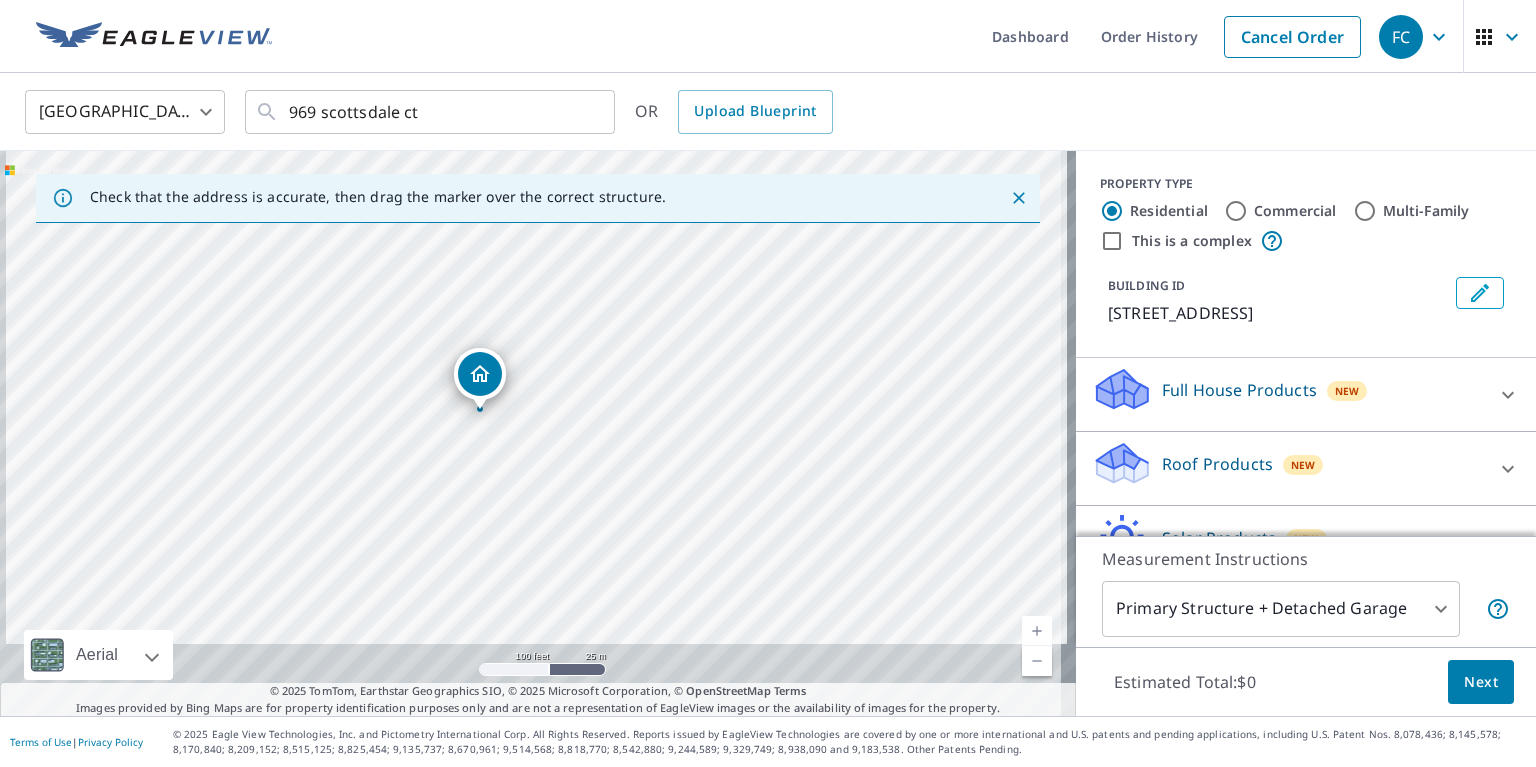 drag, startPoint x: 517, startPoint y: 508, endPoint x: 518, endPoint y: 279, distance: 229.00218 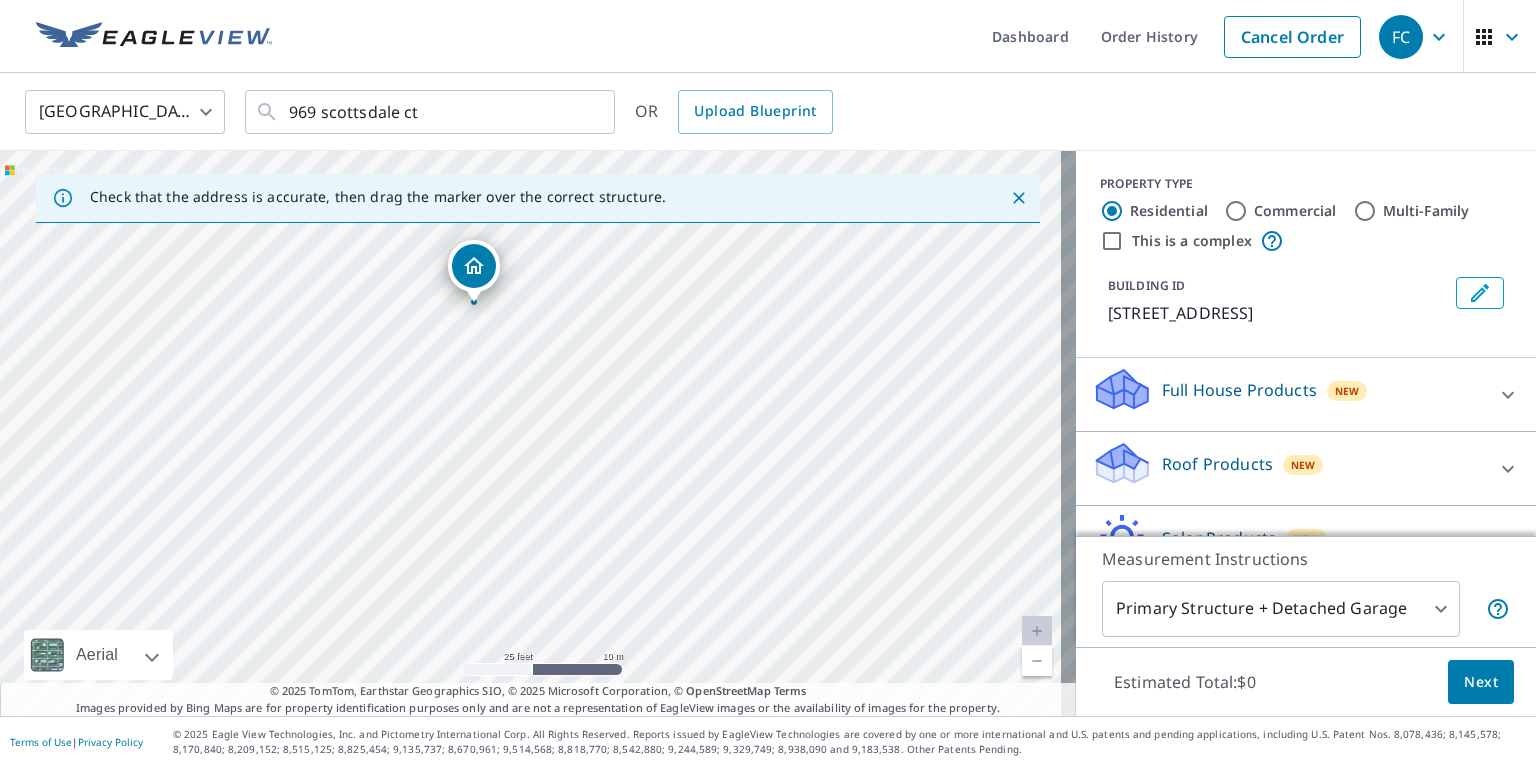 click 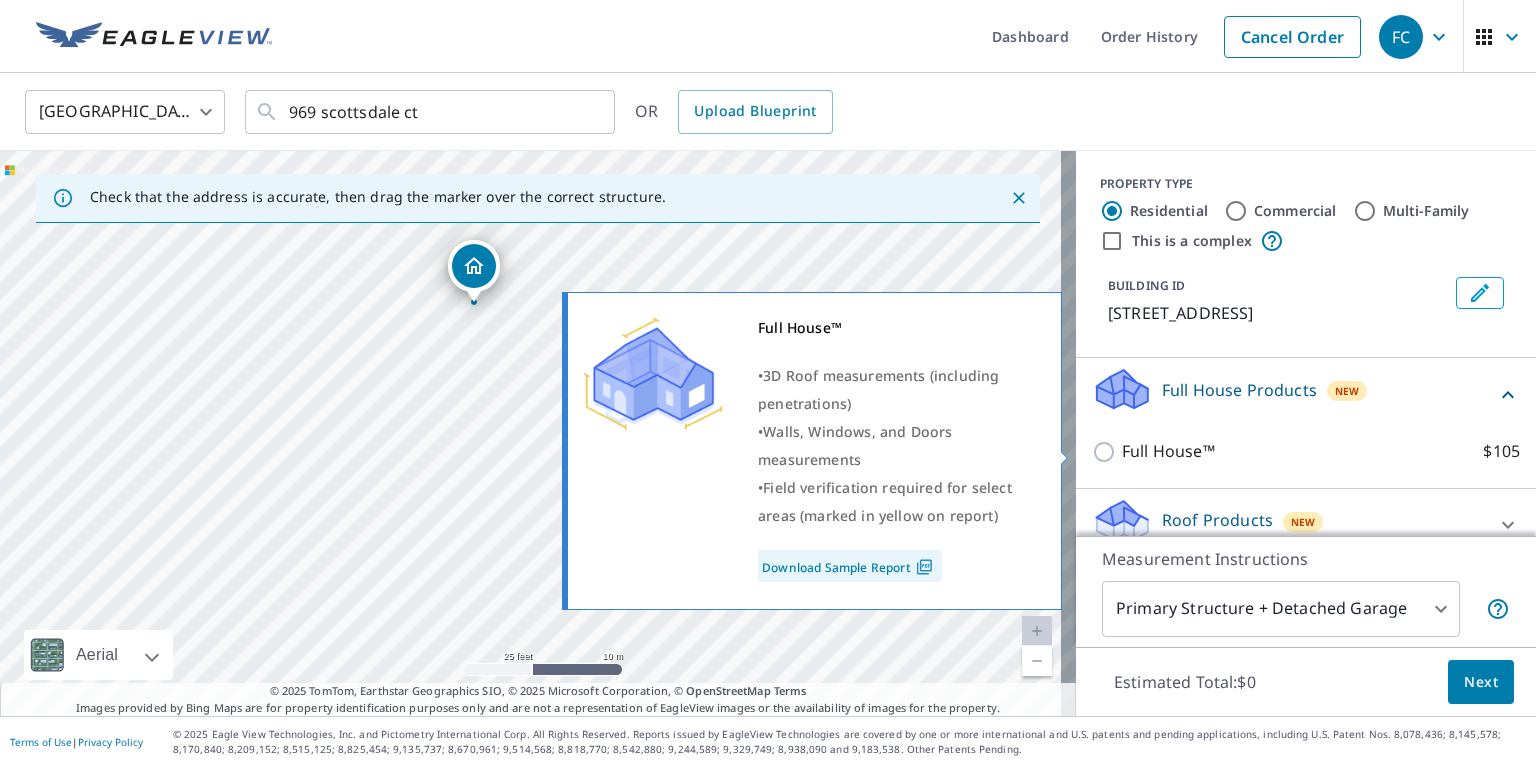 click on "Full House™ $105" at bounding box center (1107, 452) 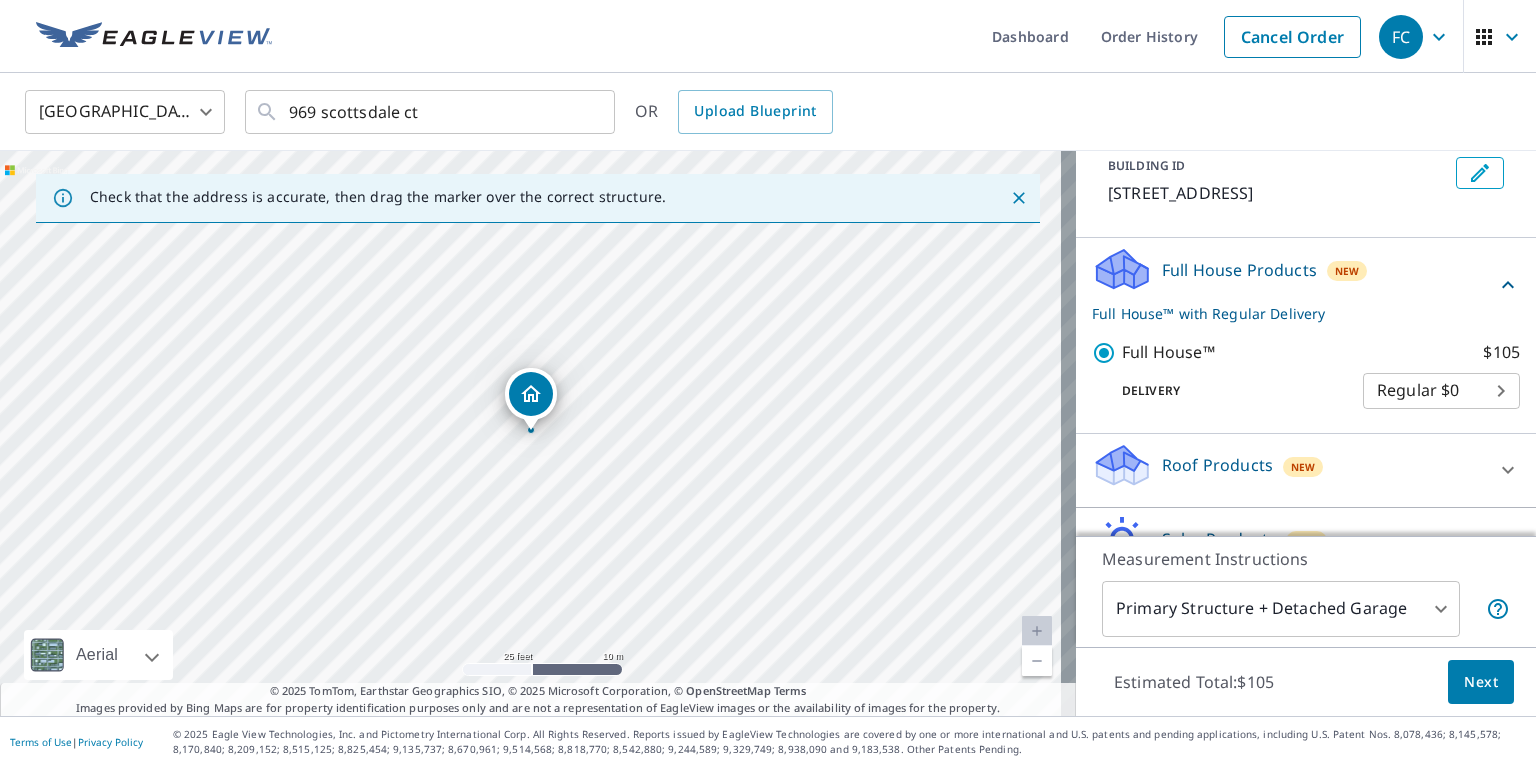 scroll, scrollTop: 200, scrollLeft: 0, axis: vertical 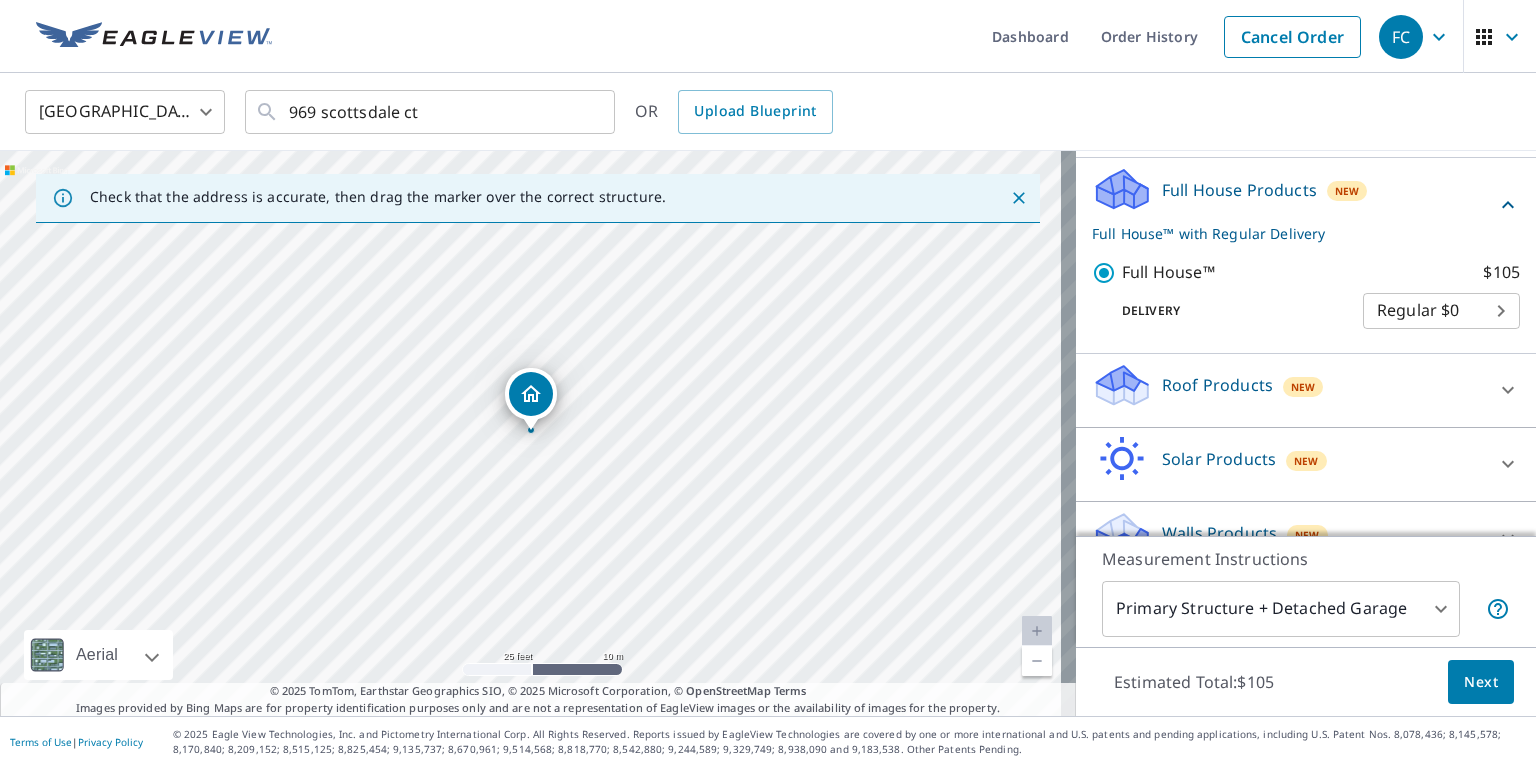 click on "Roof Products" at bounding box center [1217, 385] 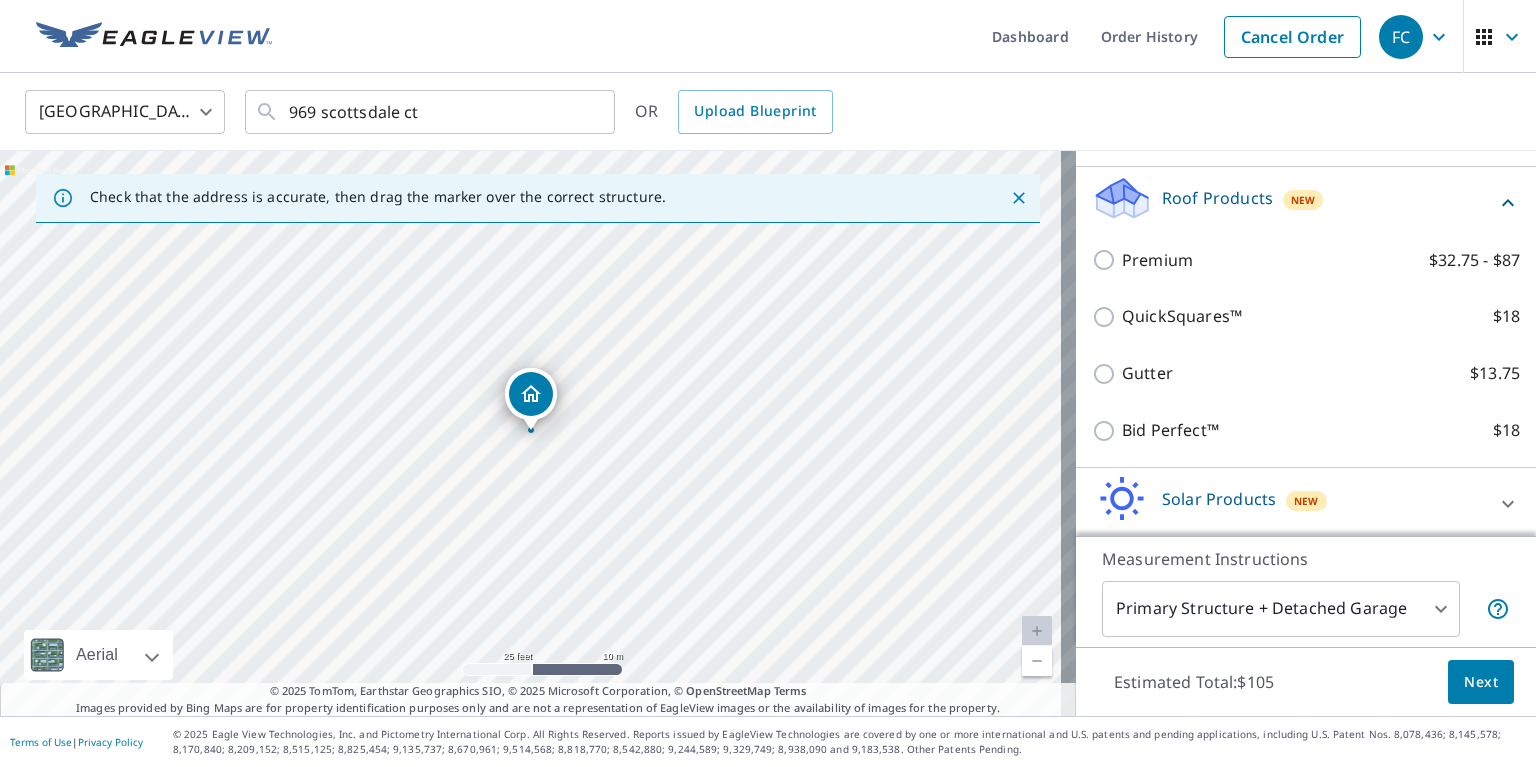 scroll, scrollTop: 400, scrollLeft: 0, axis: vertical 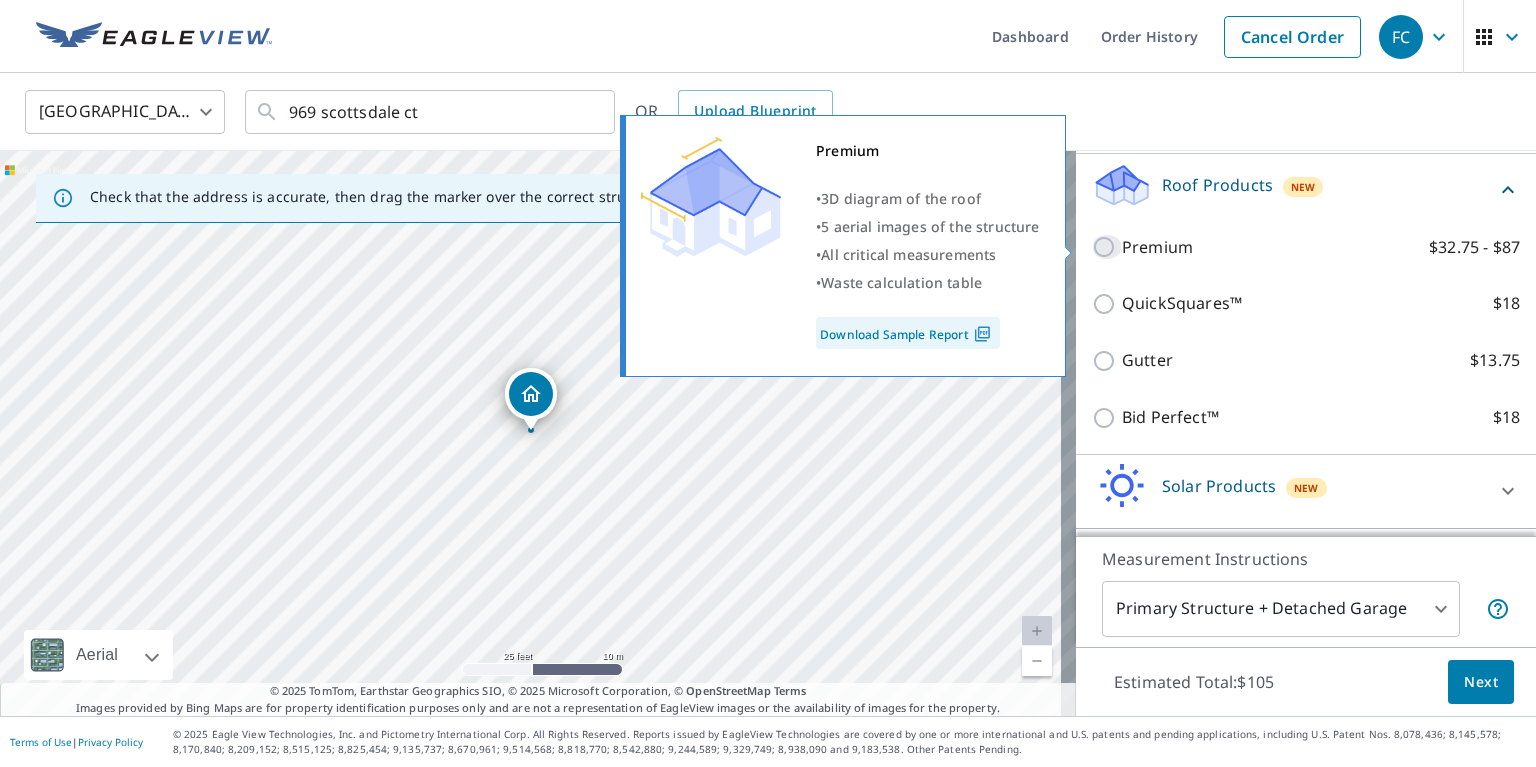 click on "Premium $32.75 - $87" at bounding box center [1107, 247] 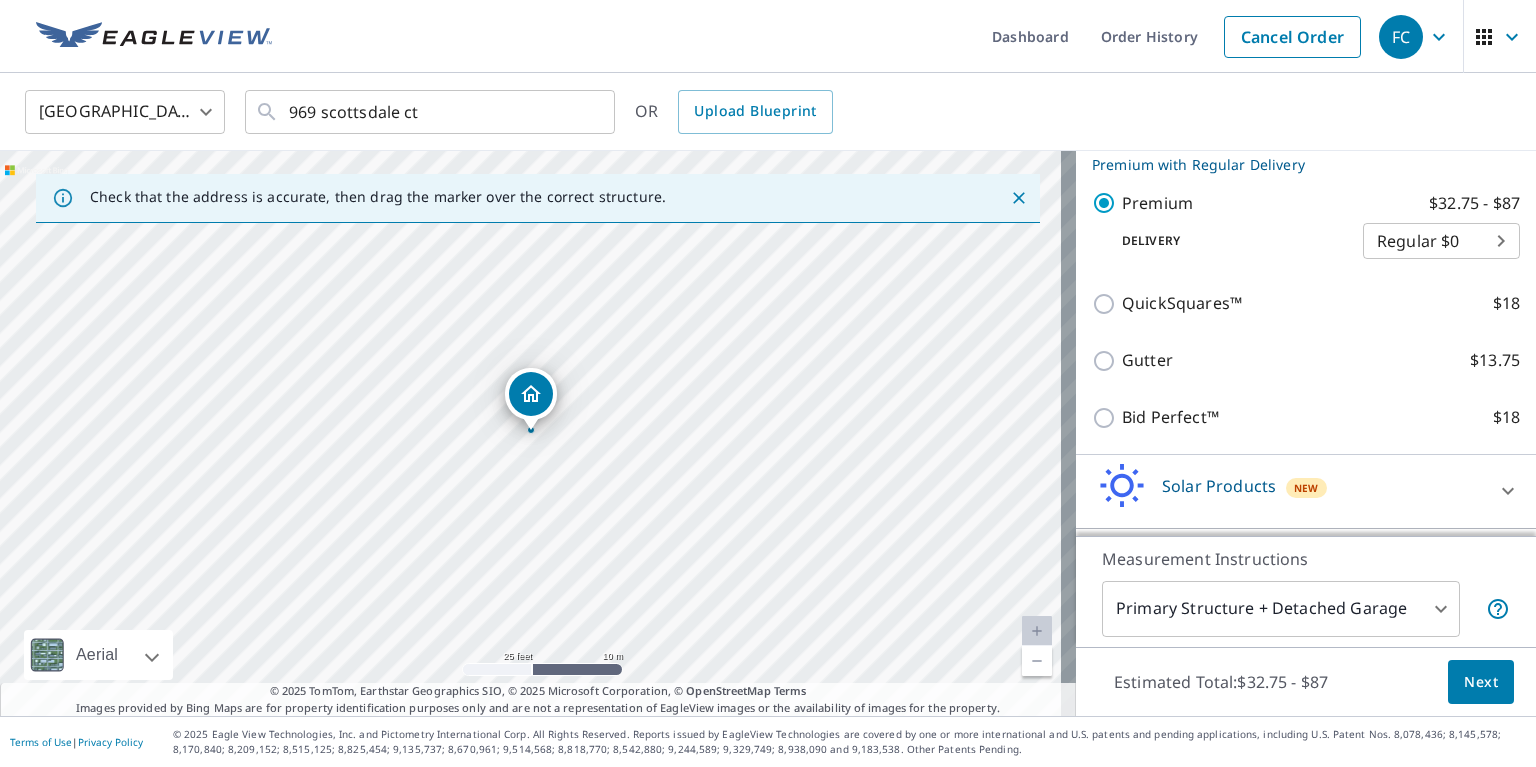 click on "Next" at bounding box center (1481, 682) 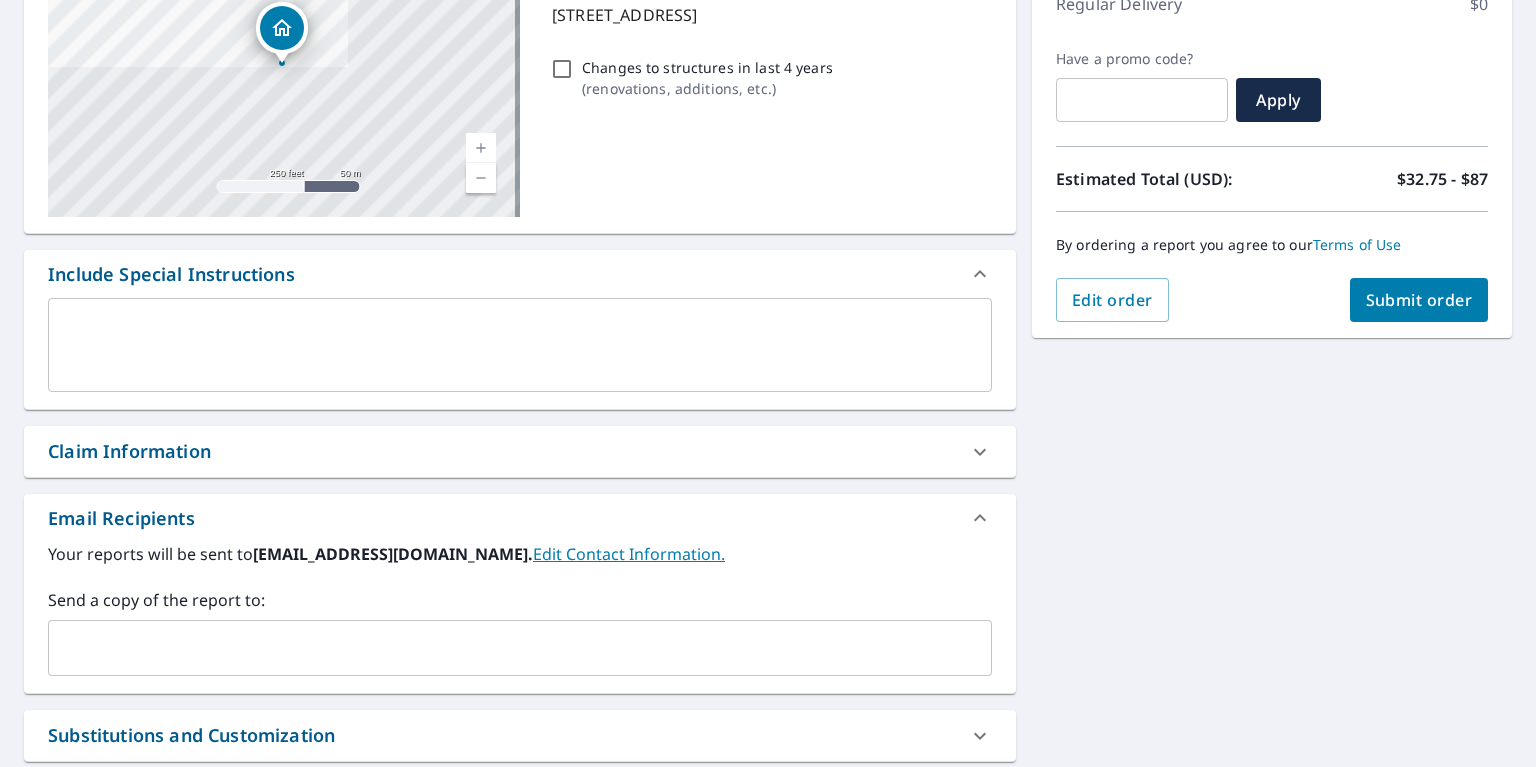 scroll, scrollTop: 0, scrollLeft: 0, axis: both 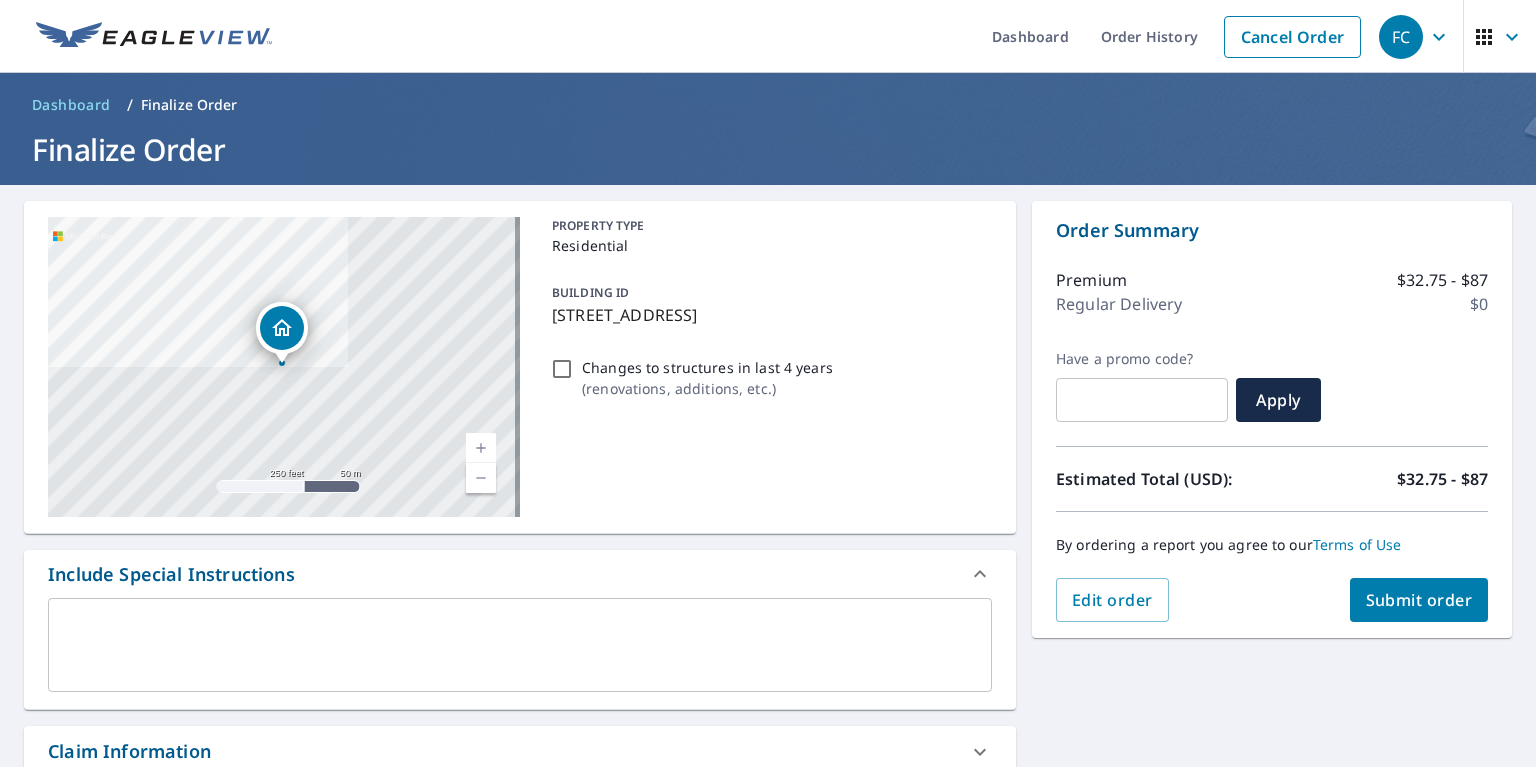 click on "Submit order" at bounding box center [1419, 600] 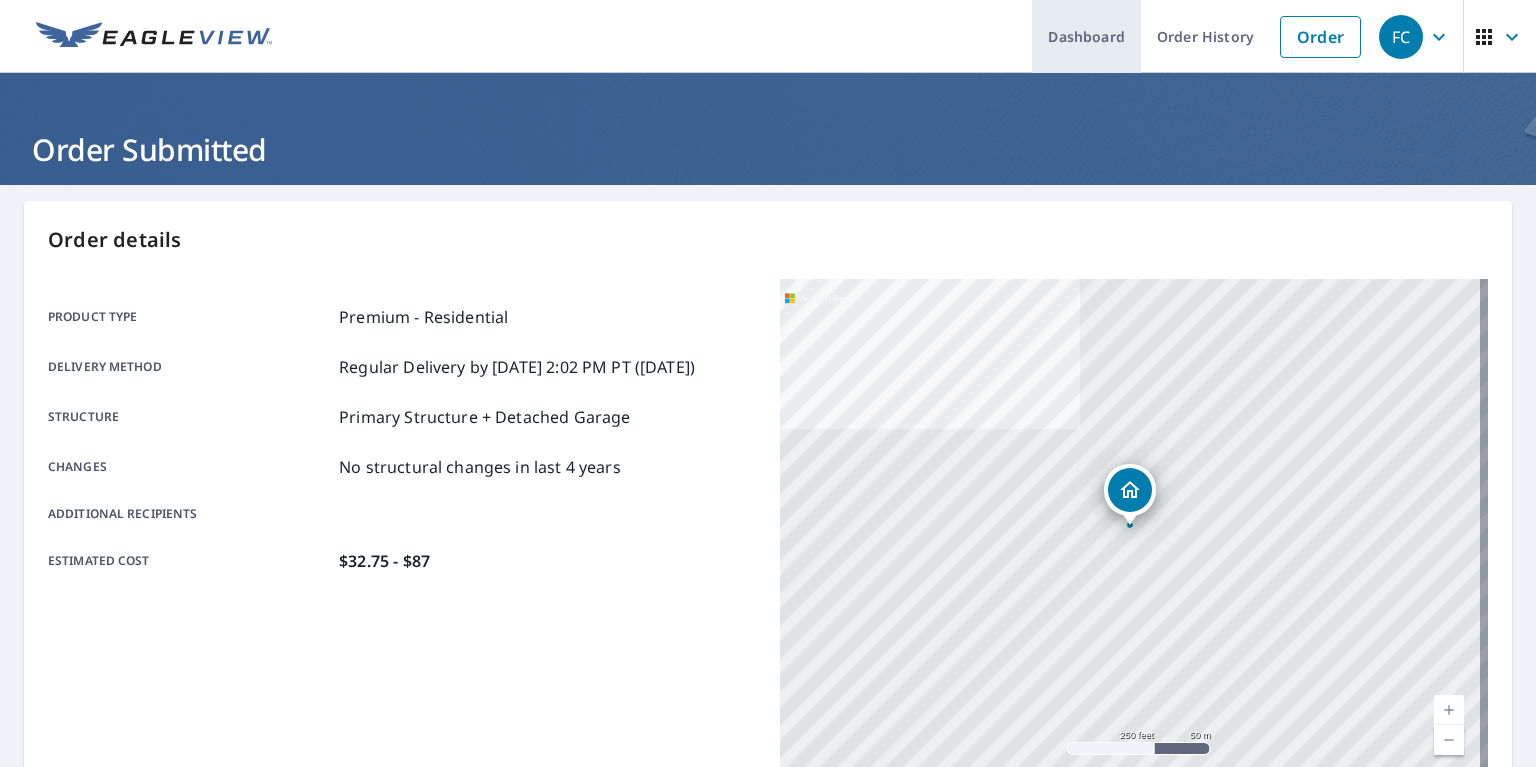 click on "Dashboard" at bounding box center (1086, 36) 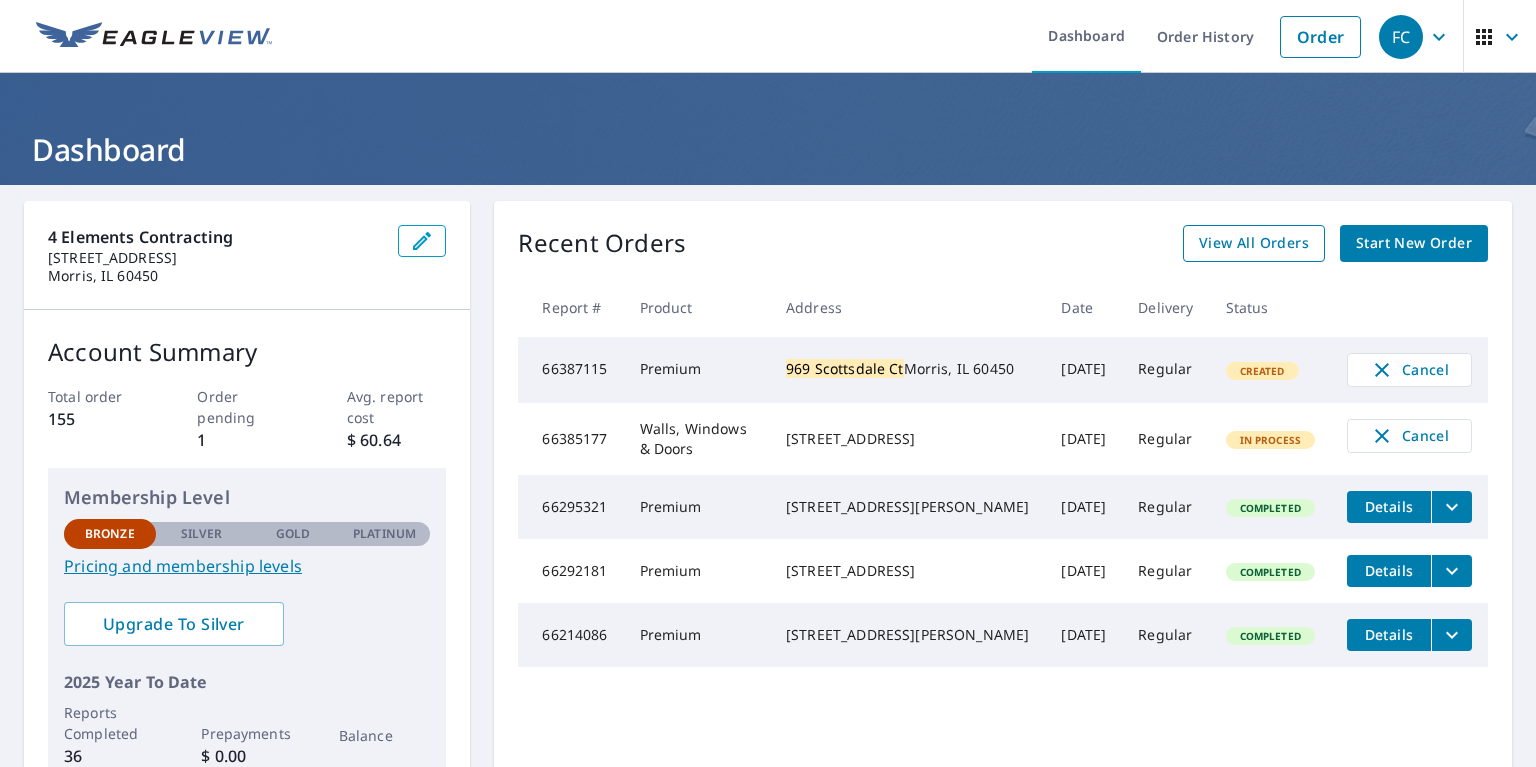 click on "View All Orders" at bounding box center [1254, 243] 